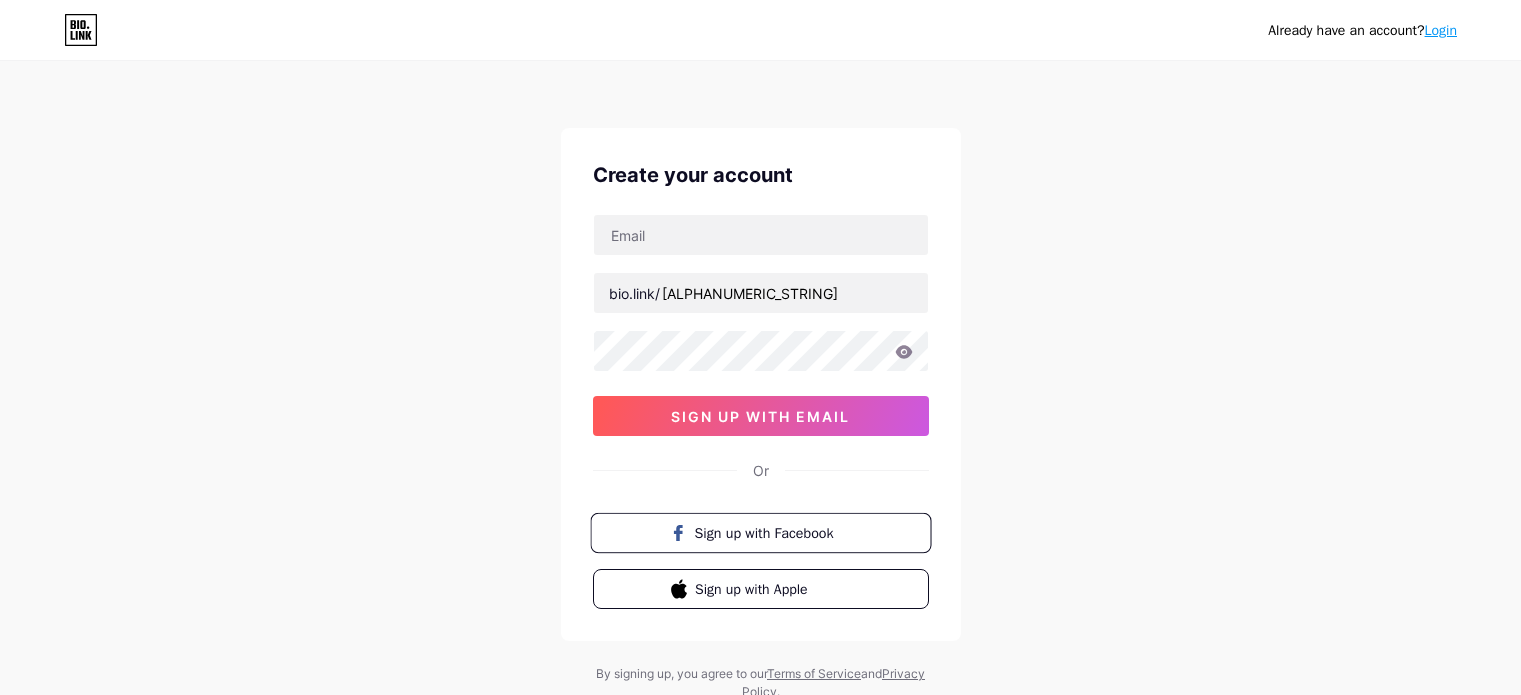 scroll, scrollTop: 0, scrollLeft: 0, axis: both 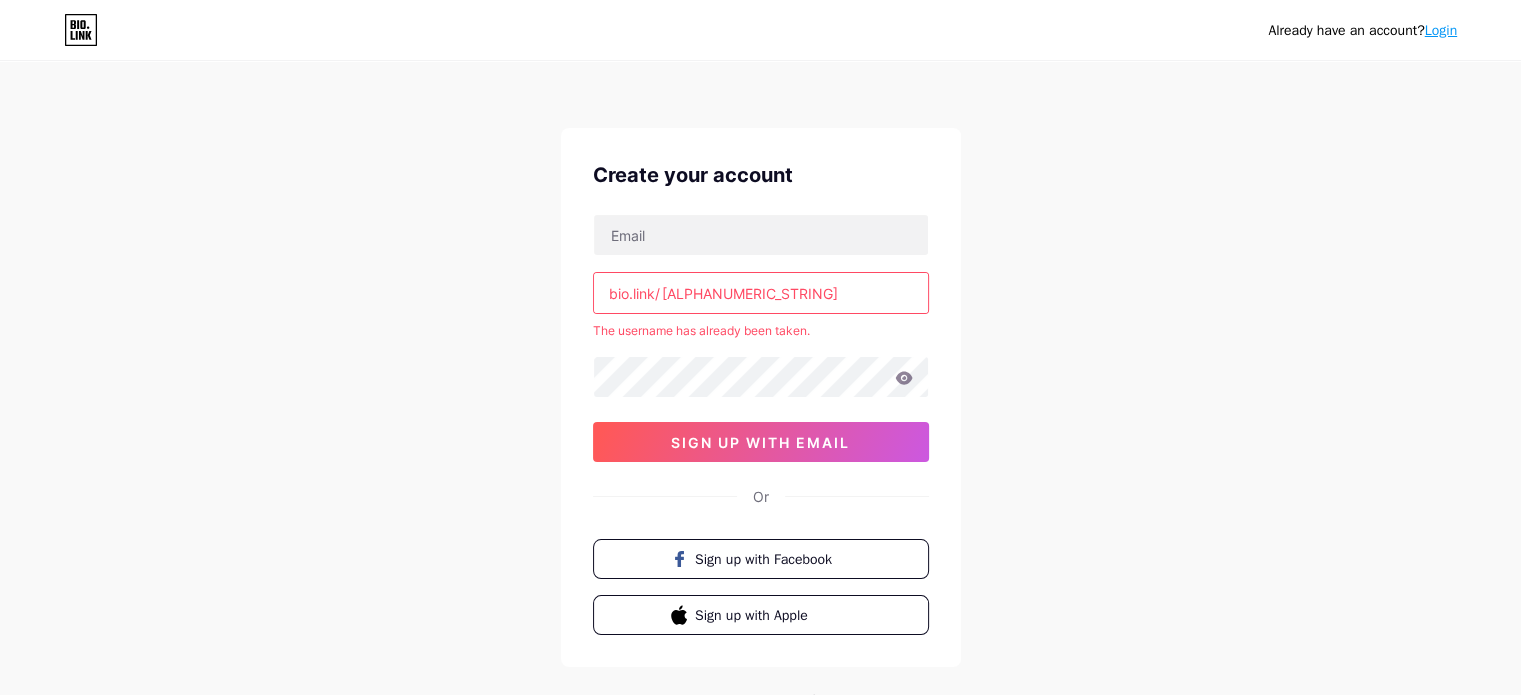 click on "amrusabiq" at bounding box center [761, 293] 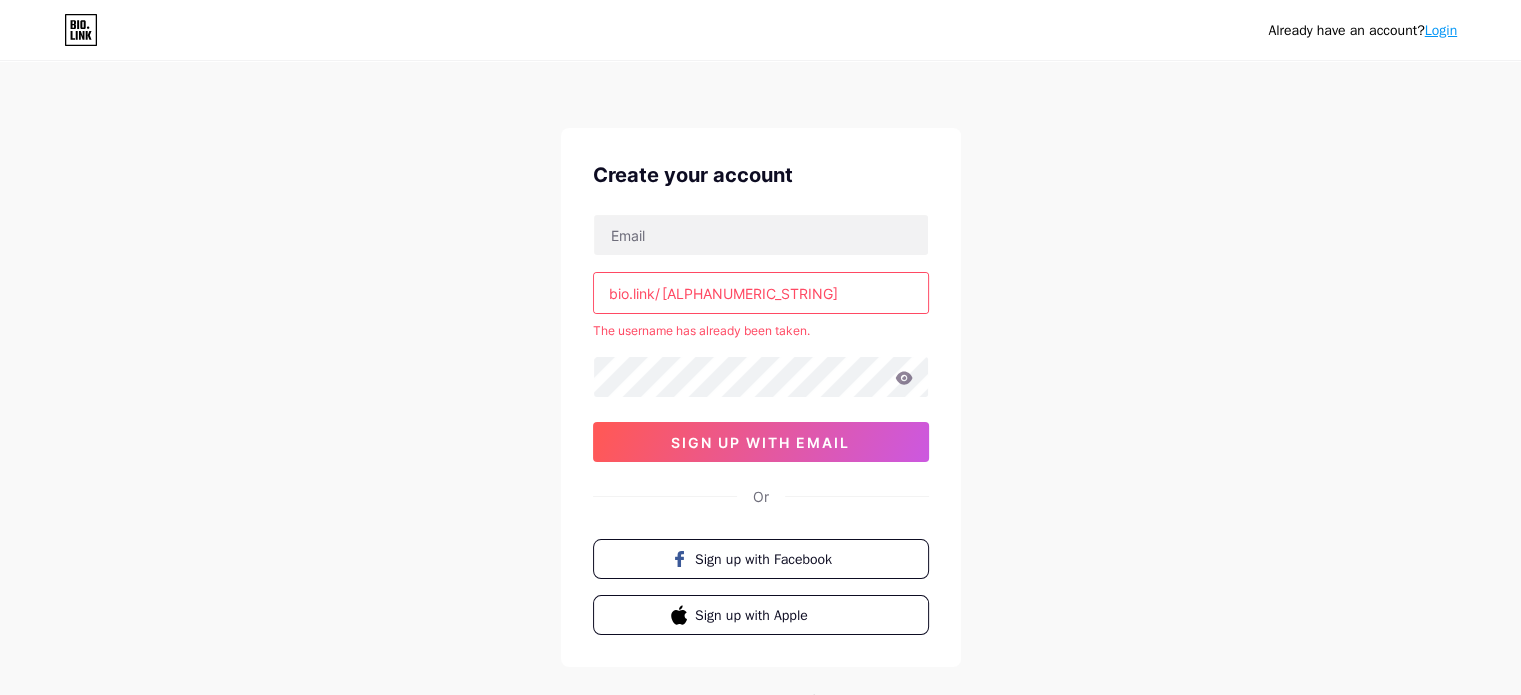 click on "Login" at bounding box center (1441, 30) 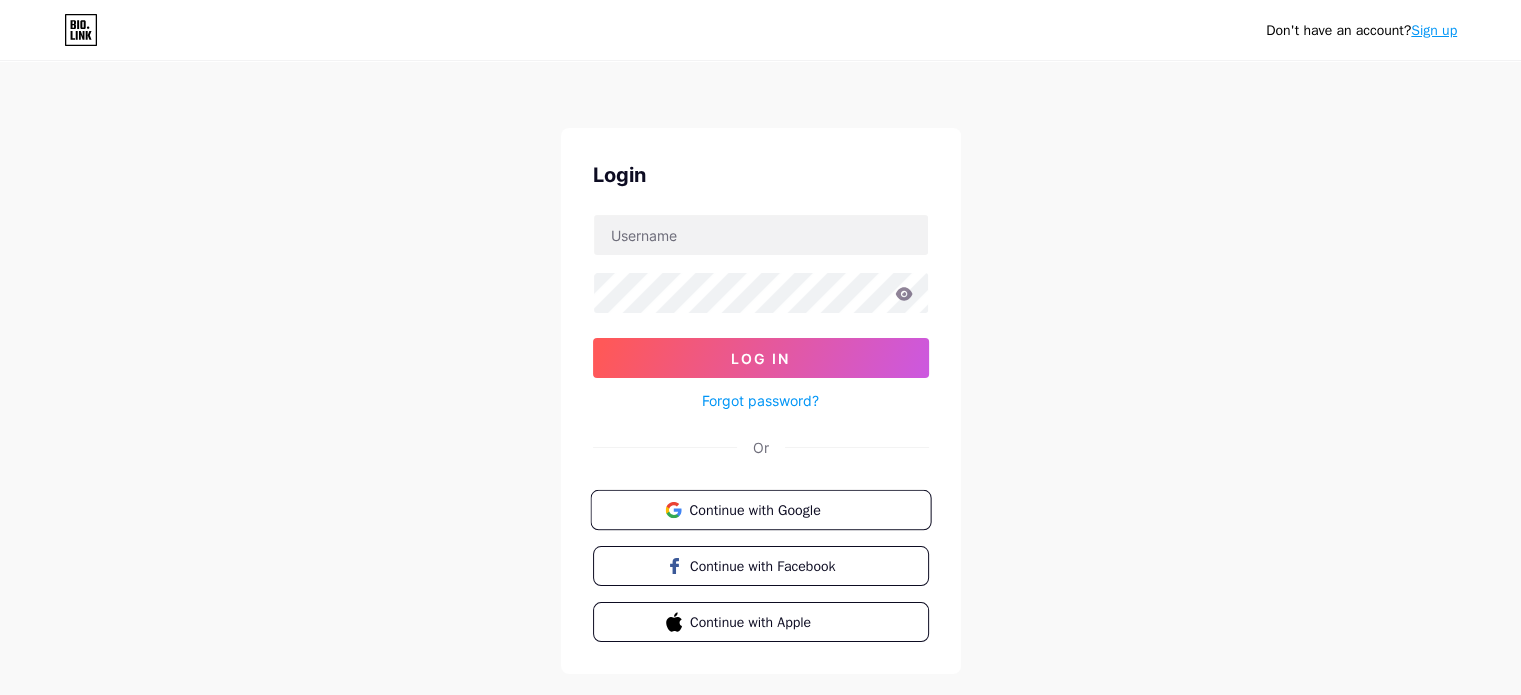 click on "Continue with Google" at bounding box center (760, 510) 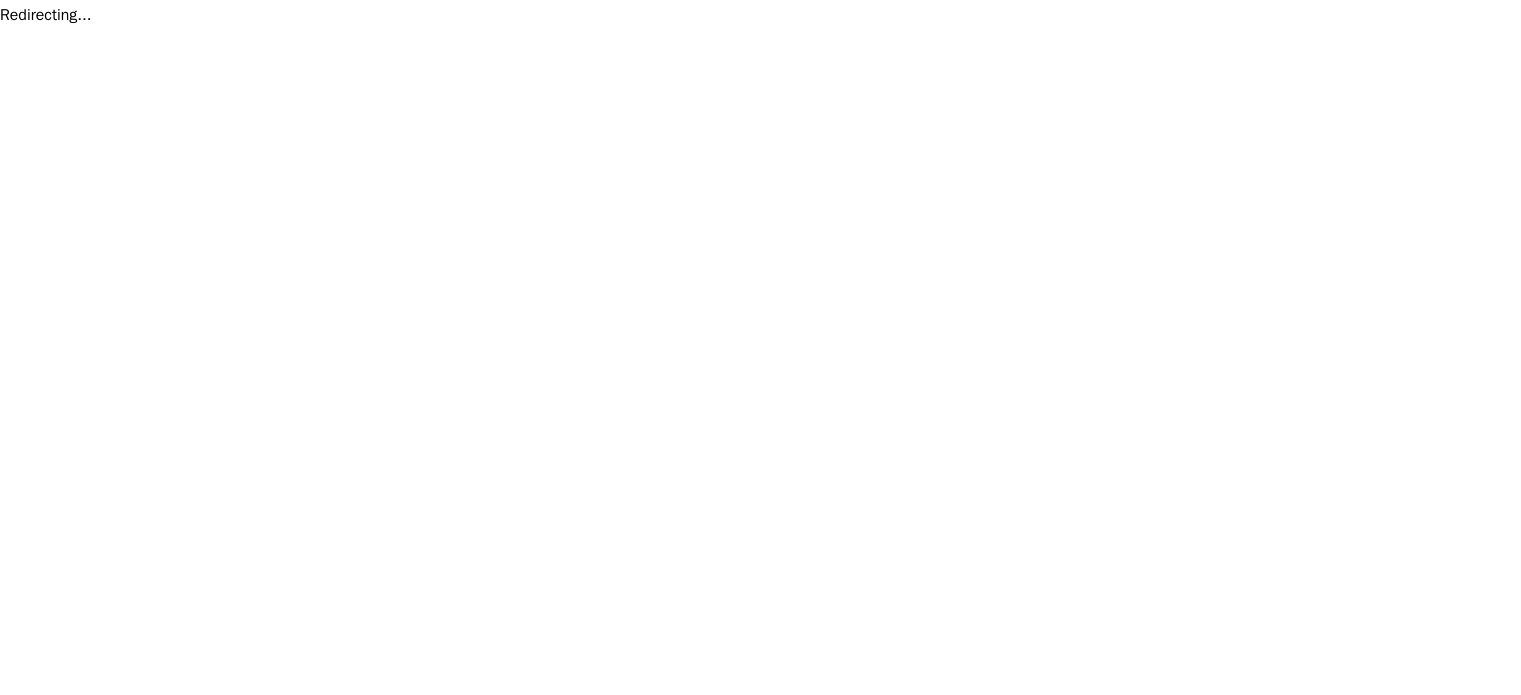 scroll, scrollTop: 0, scrollLeft: 0, axis: both 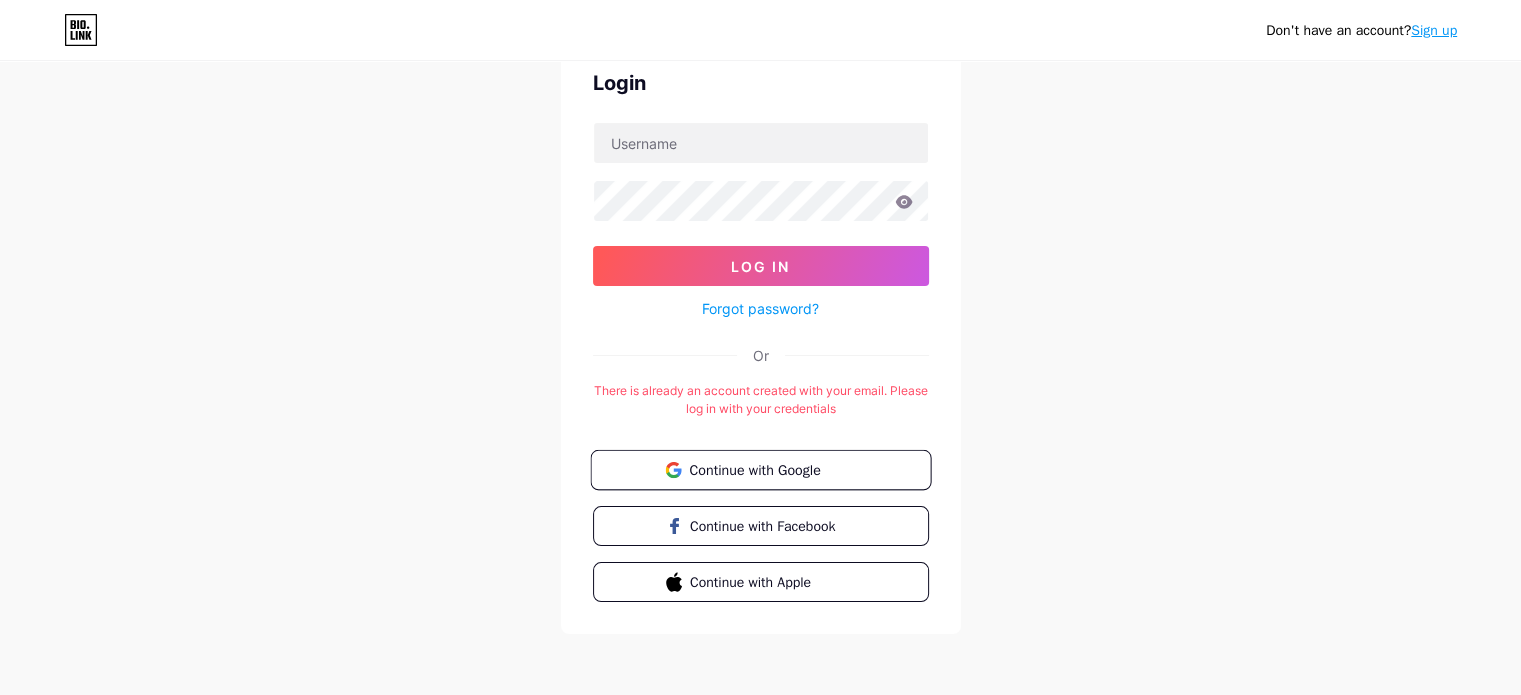 click on "Continue with Google" at bounding box center [760, 470] 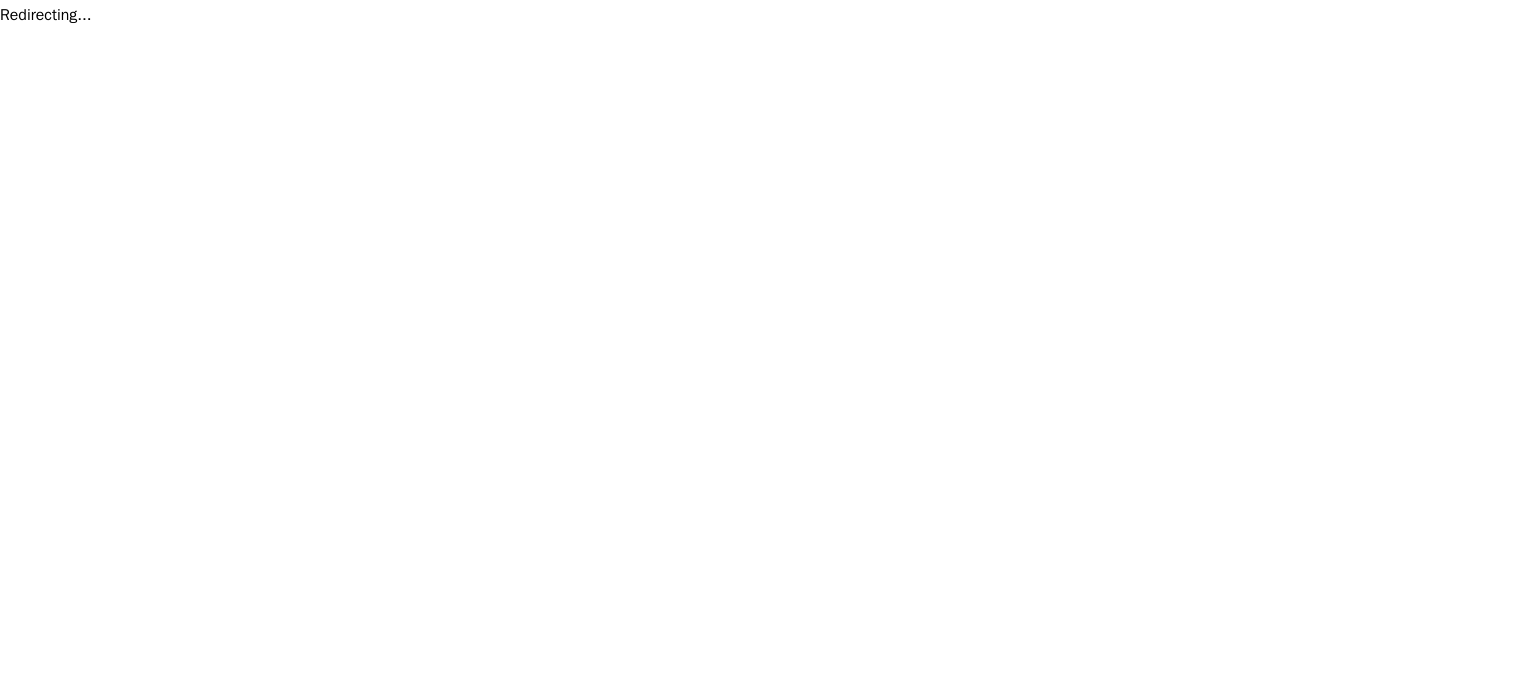 scroll, scrollTop: 0, scrollLeft: 0, axis: both 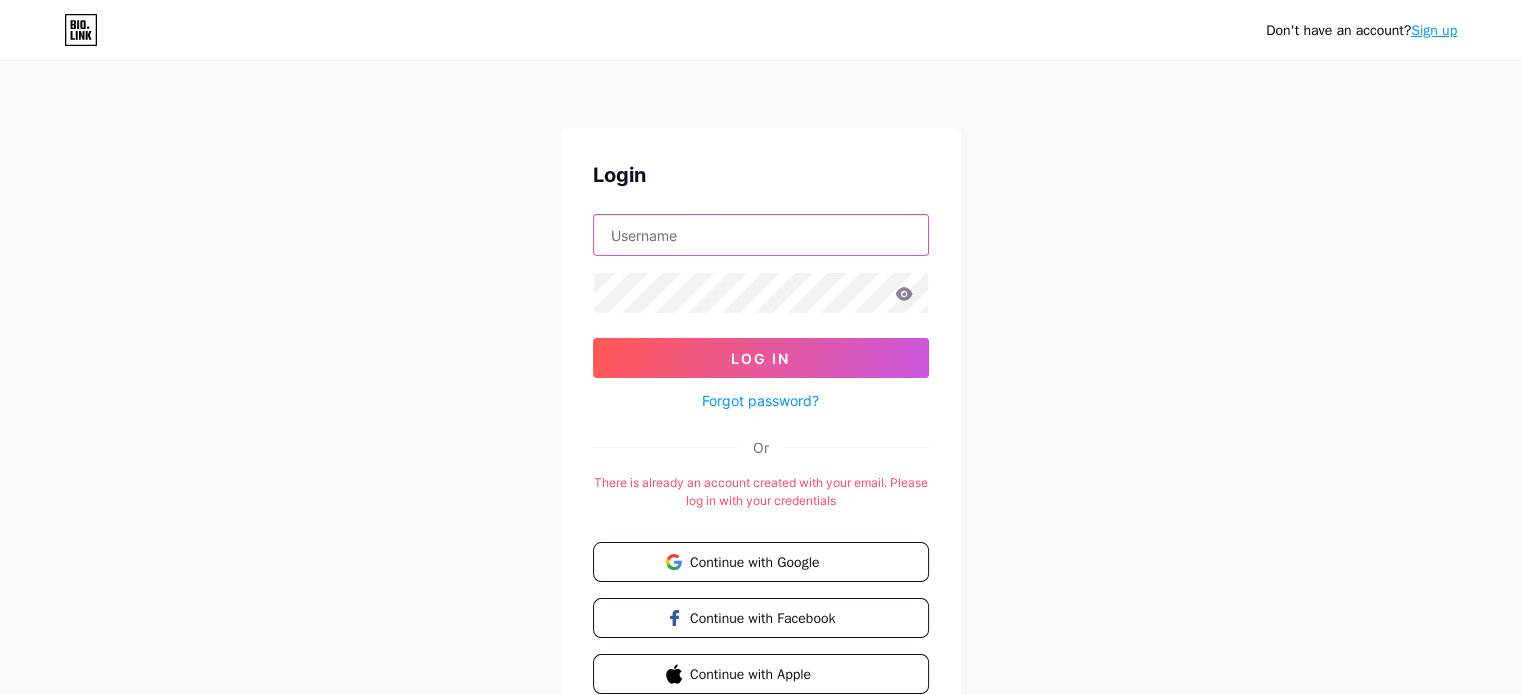 click at bounding box center [761, 235] 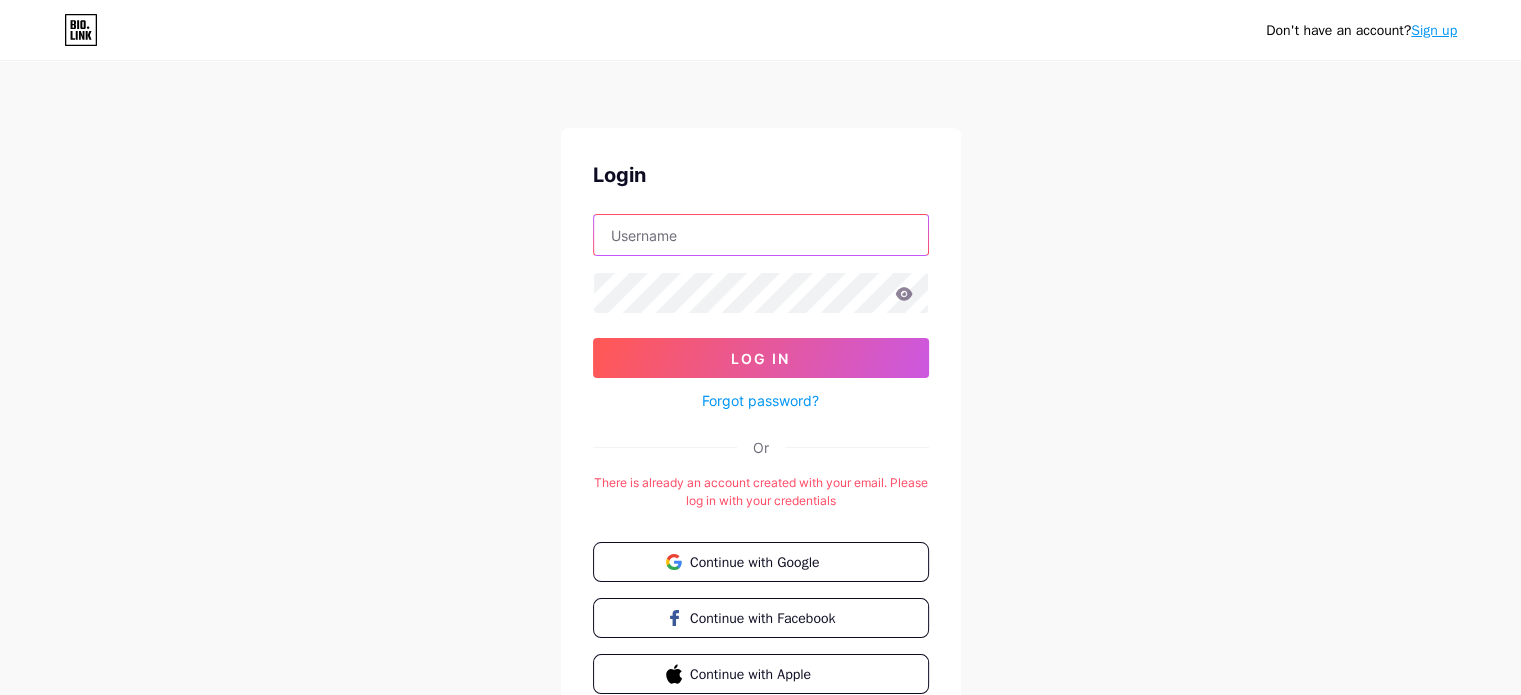 type on "[EMAIL]" 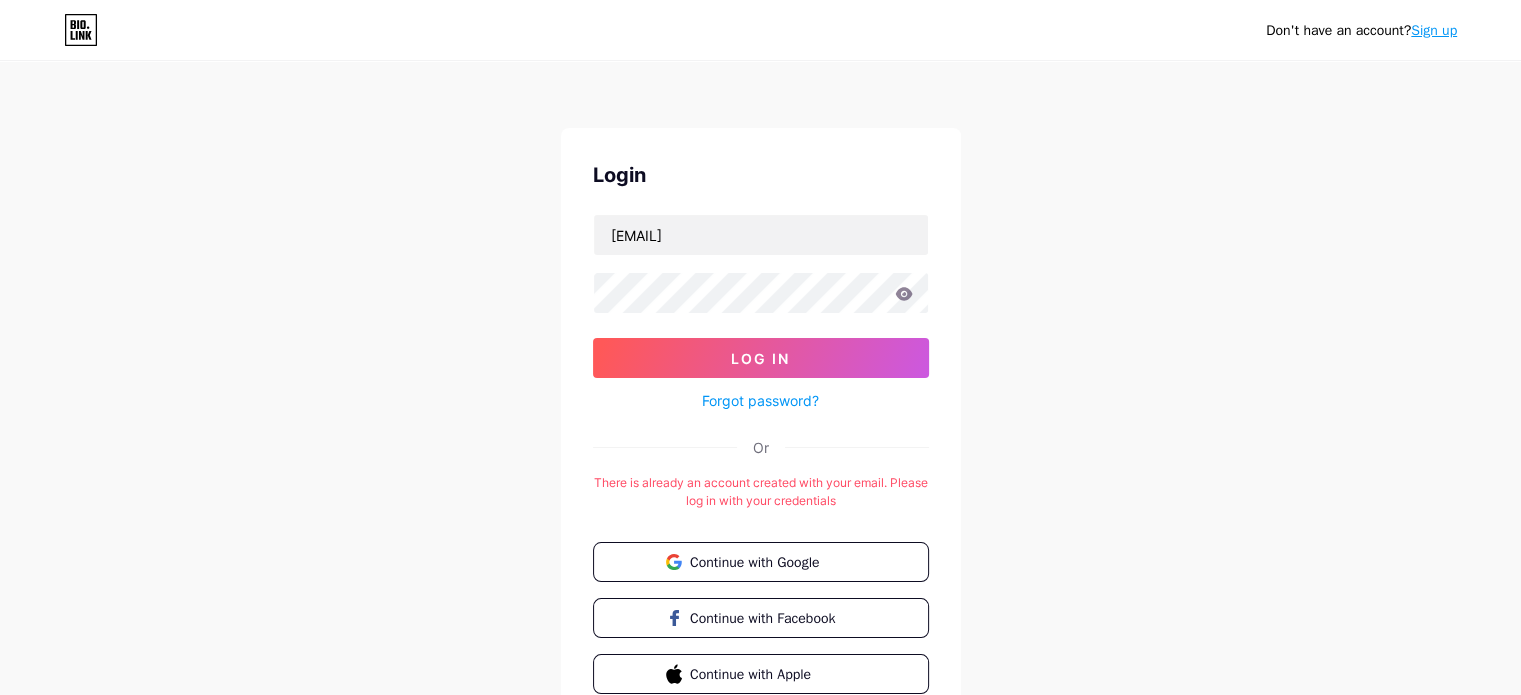 click on "Forgot password?" at bounding box center [760, 400] 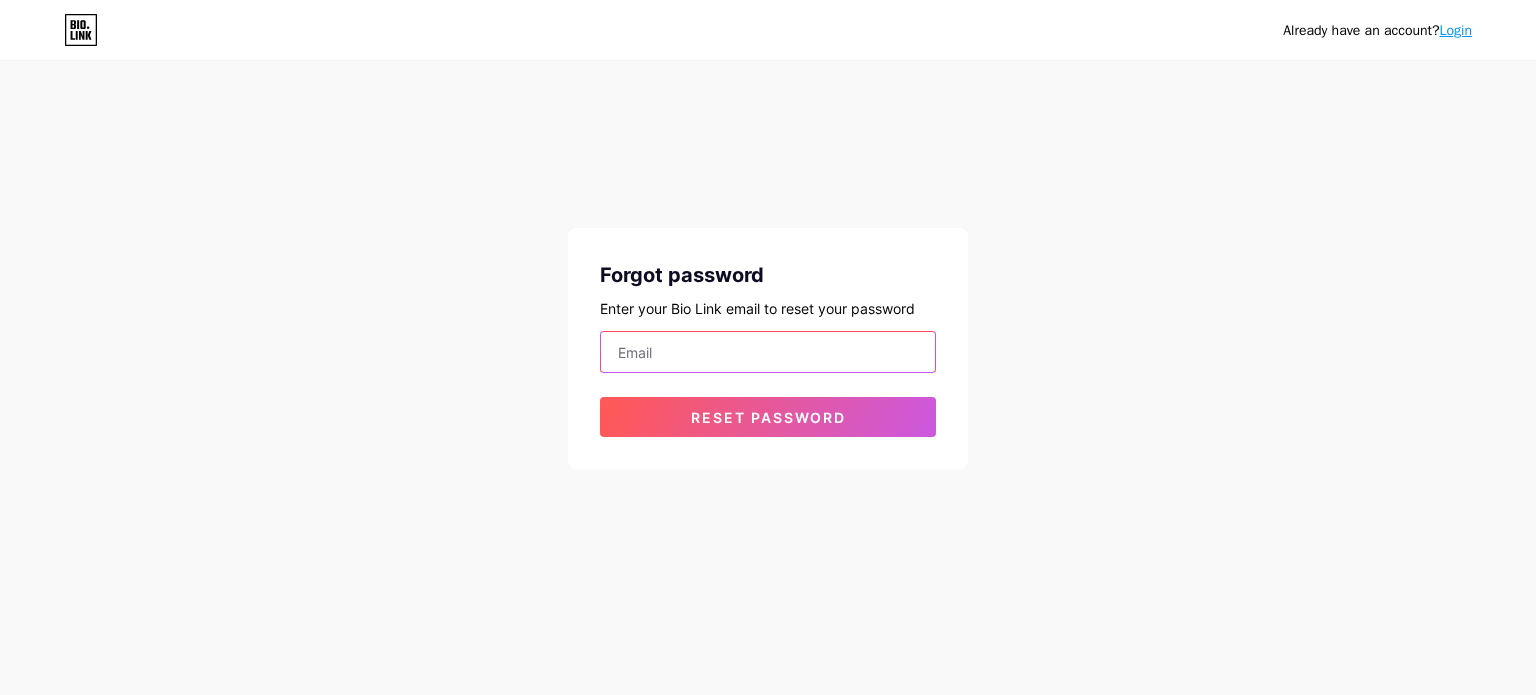 click at bounding box center (768, 352) 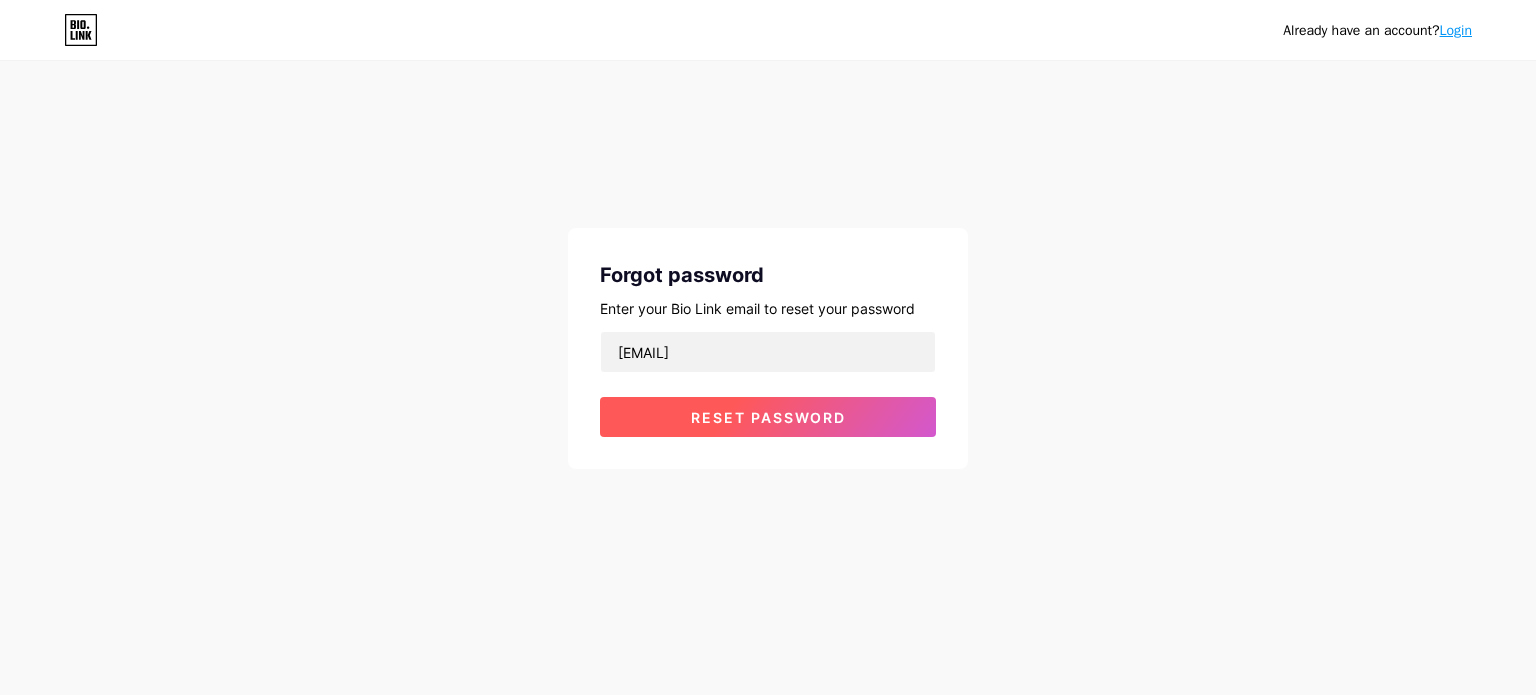click on "Reset password" at bounding box center [768, 417] 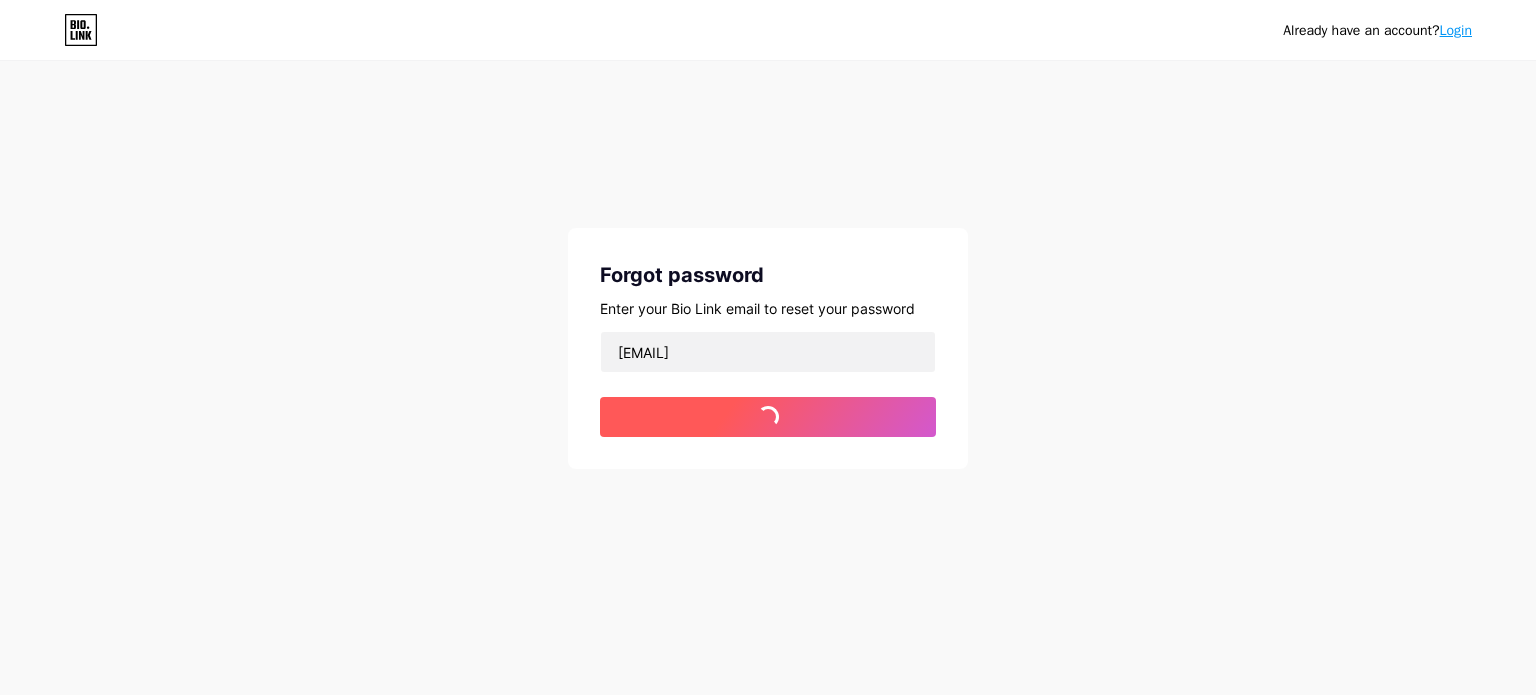 click on "Reset password" at bounding box center [768, 417] 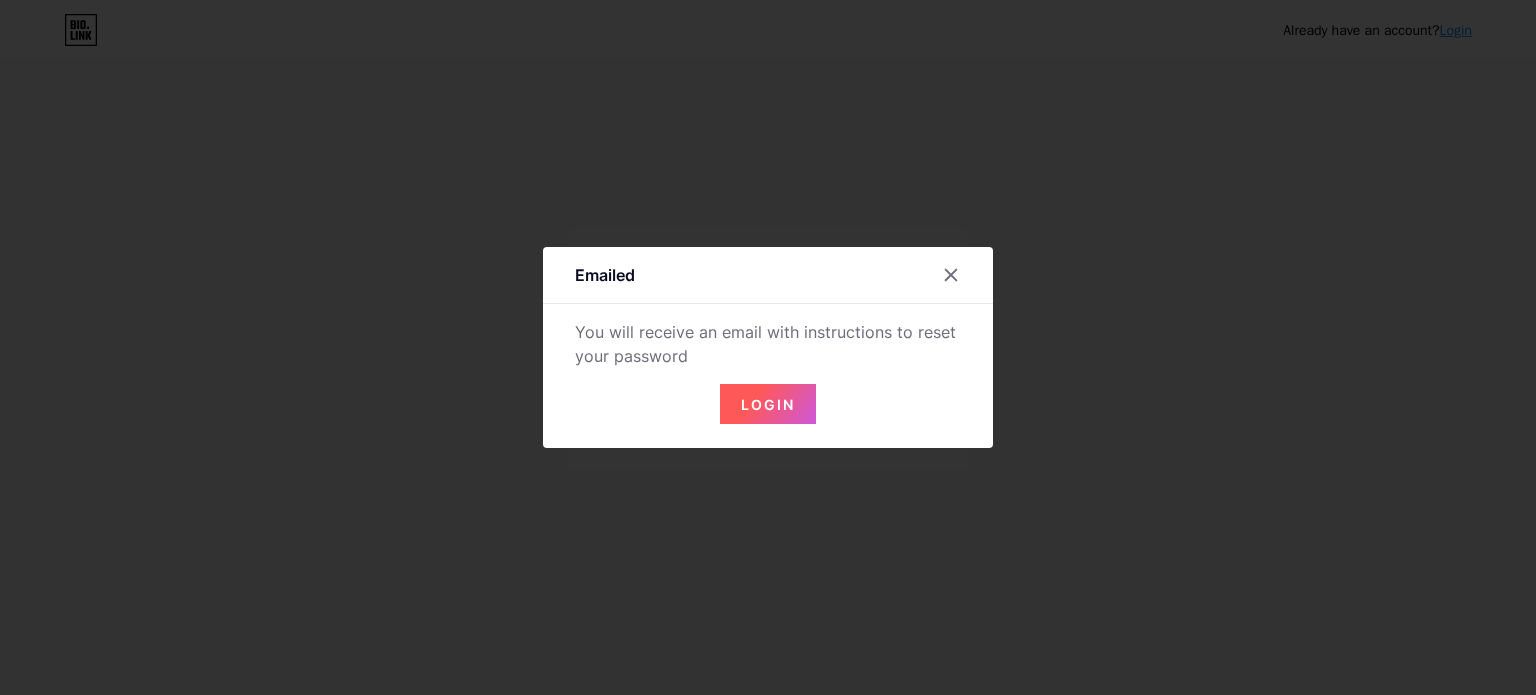 click on "Login" at bounding box center [768, 404] 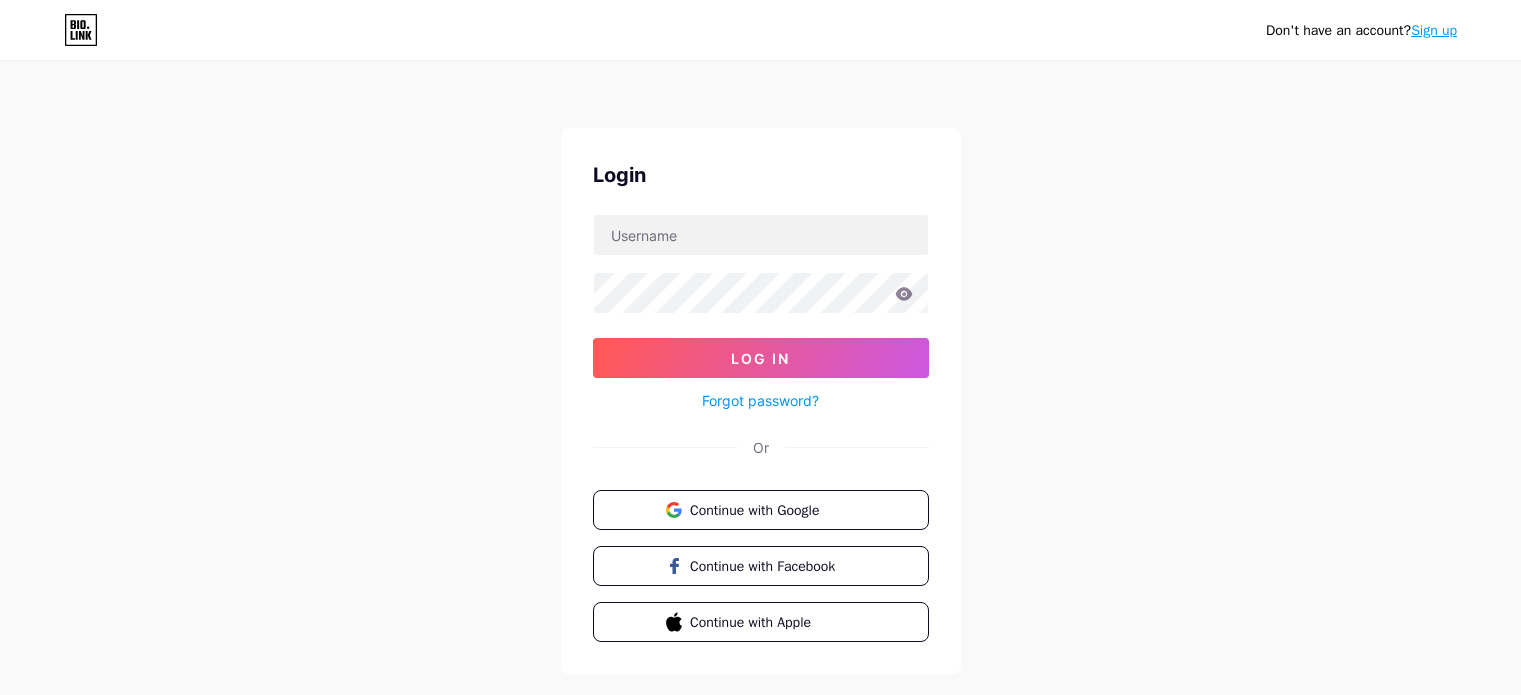 scroll, scrollTop: 0, scrollLeft: 0, axis: both 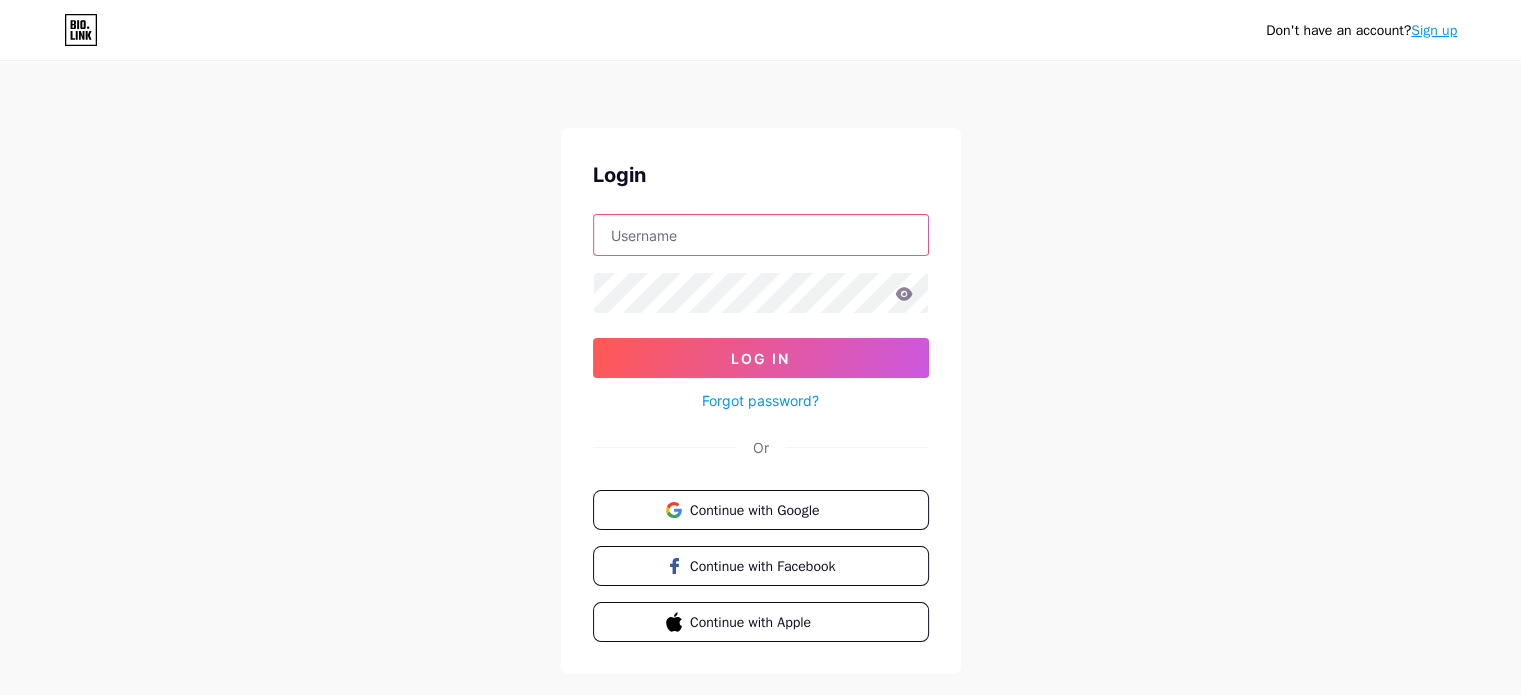 click at bounding box center [761, 235] 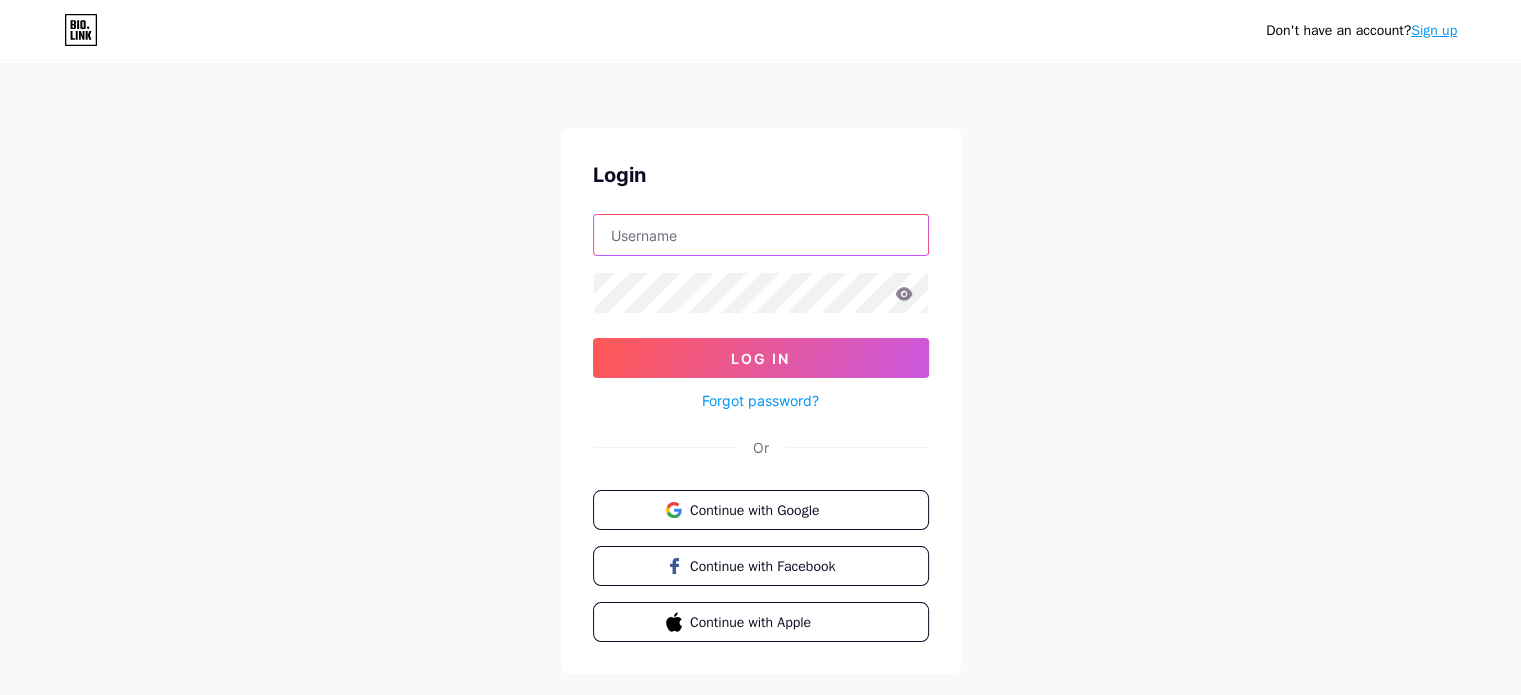 type on "[EMAIL]" 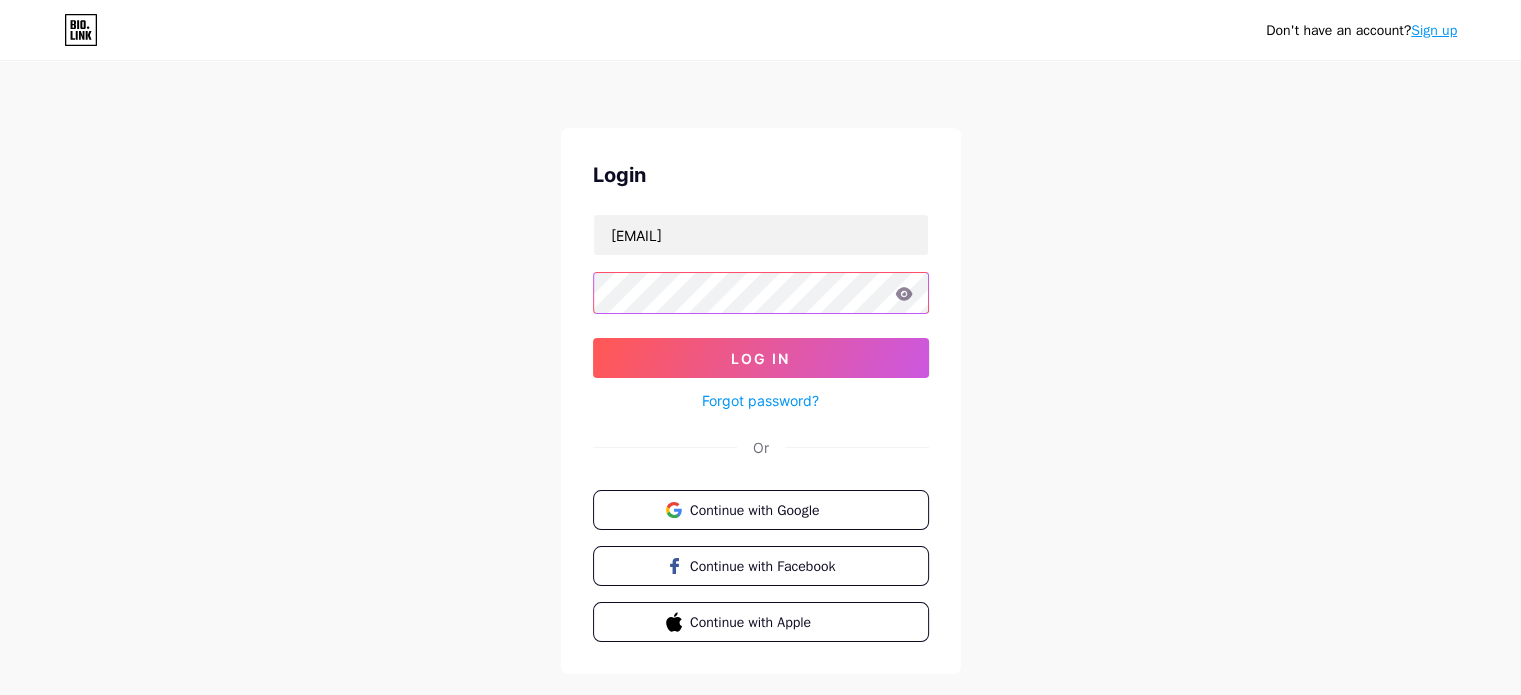 click on "Log In" at bounding box center (761, 358) 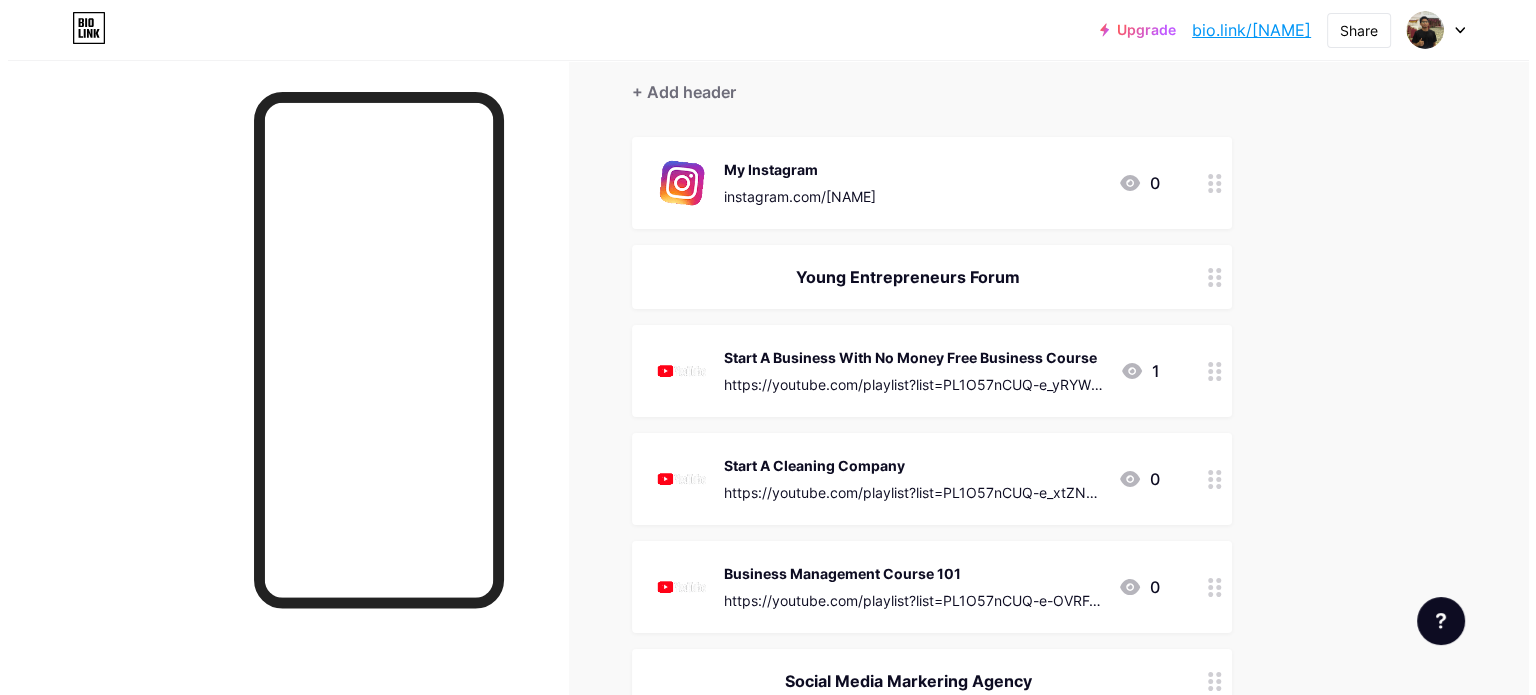 scroll, scrollTop: 218, scrollLeft: 0, axis: vertical 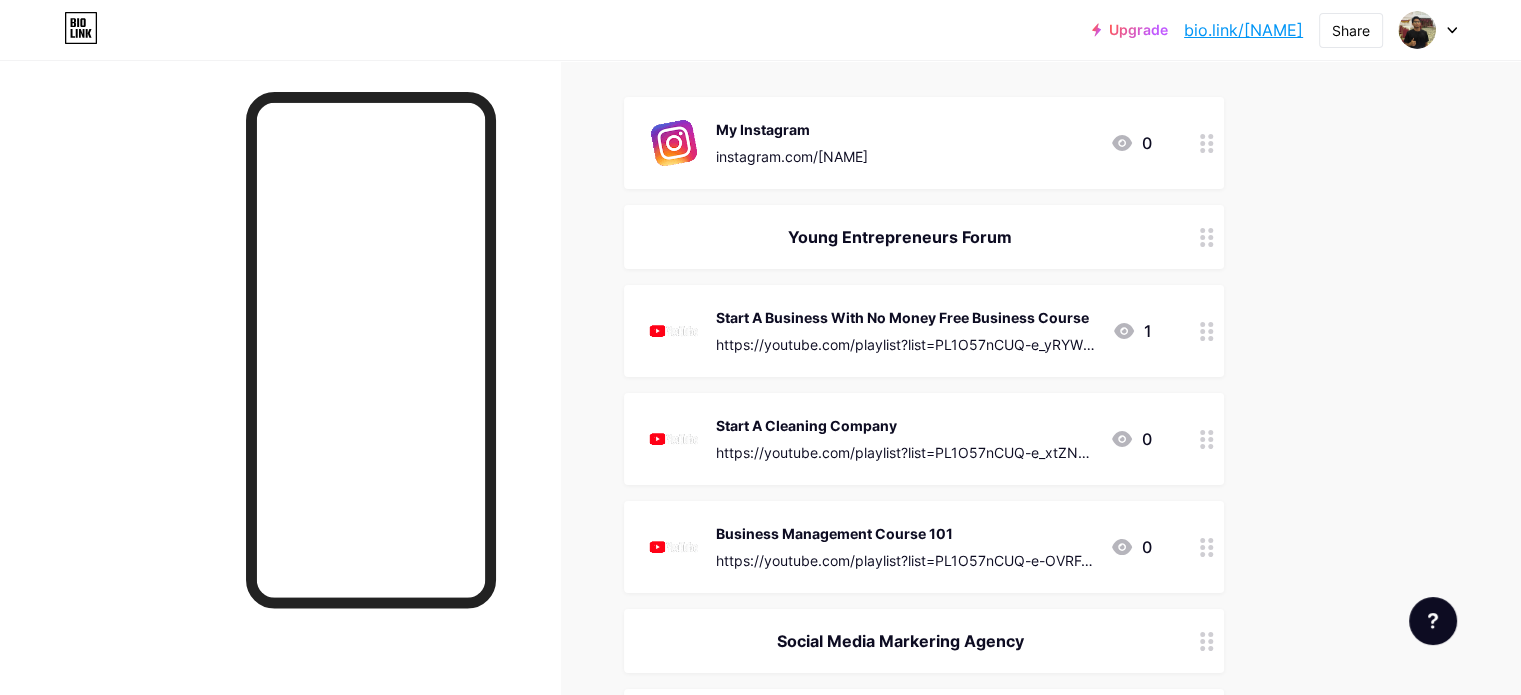 click on "Start A Cleaning Company" at bounding box center [905, 425] 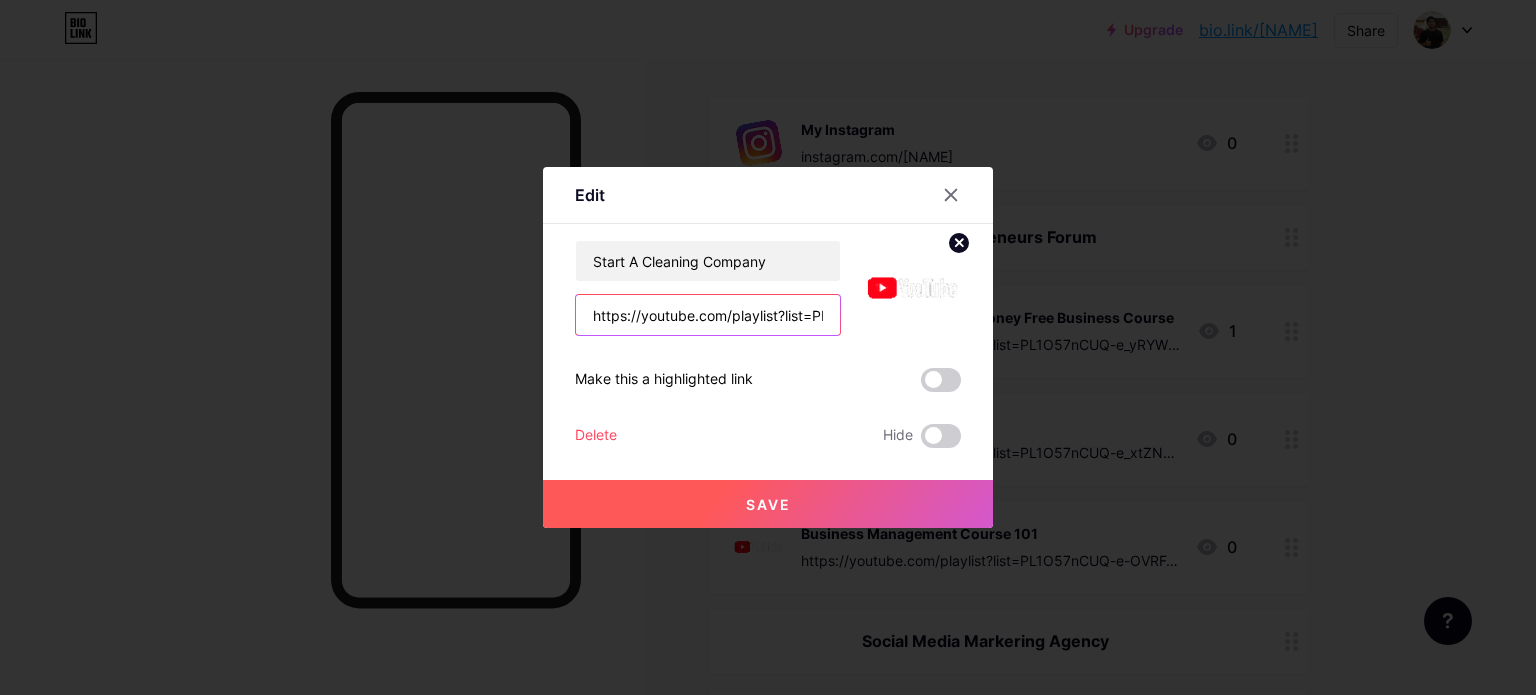 click on "https://youtube.com/playlist?list=PL1O57nCUQ-e_xtZNUF1Wb5uGl9nrIkTpK" at bounding box center [708, 315] 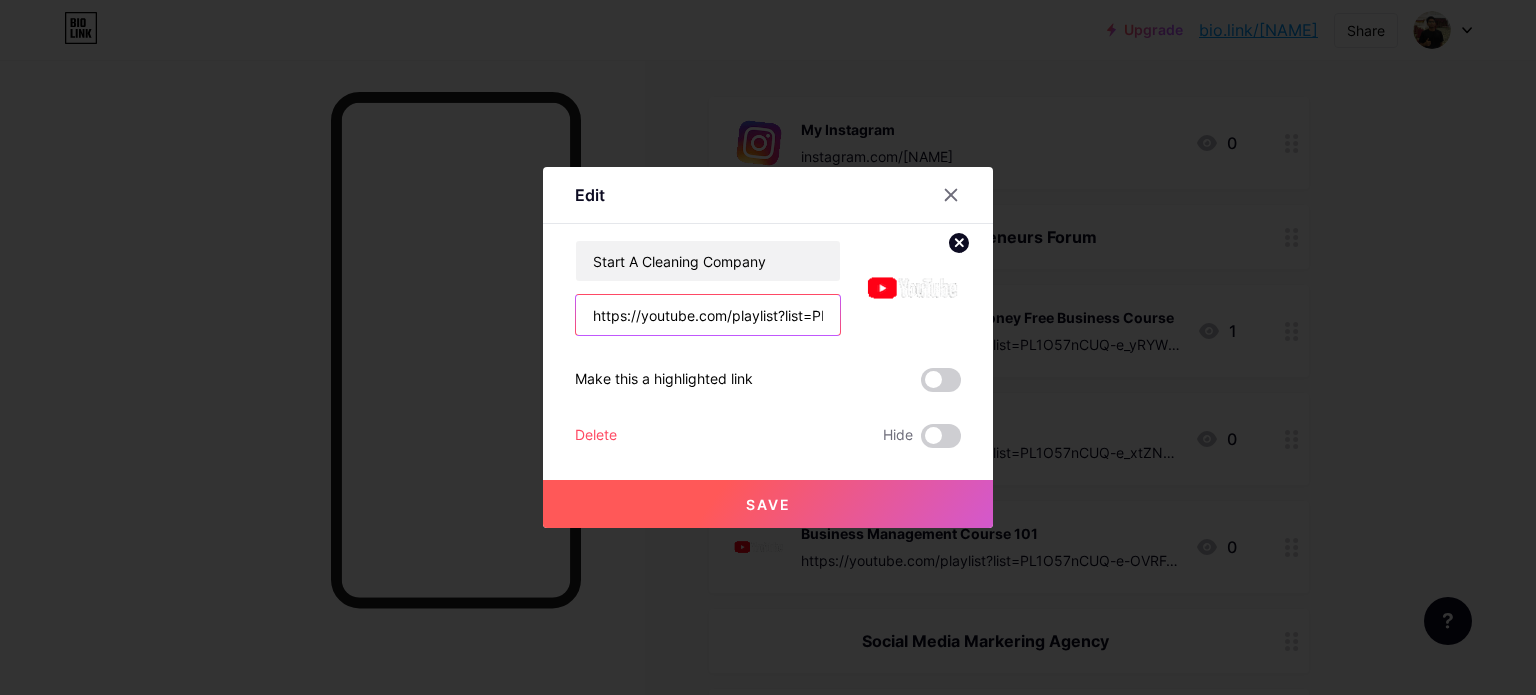 click on "https://youtube.com/playlist?list=PL1O57nCUQ-e_xtZNUF1Wb5uGl9nrIkTpK" at bounding box center (708, 315) 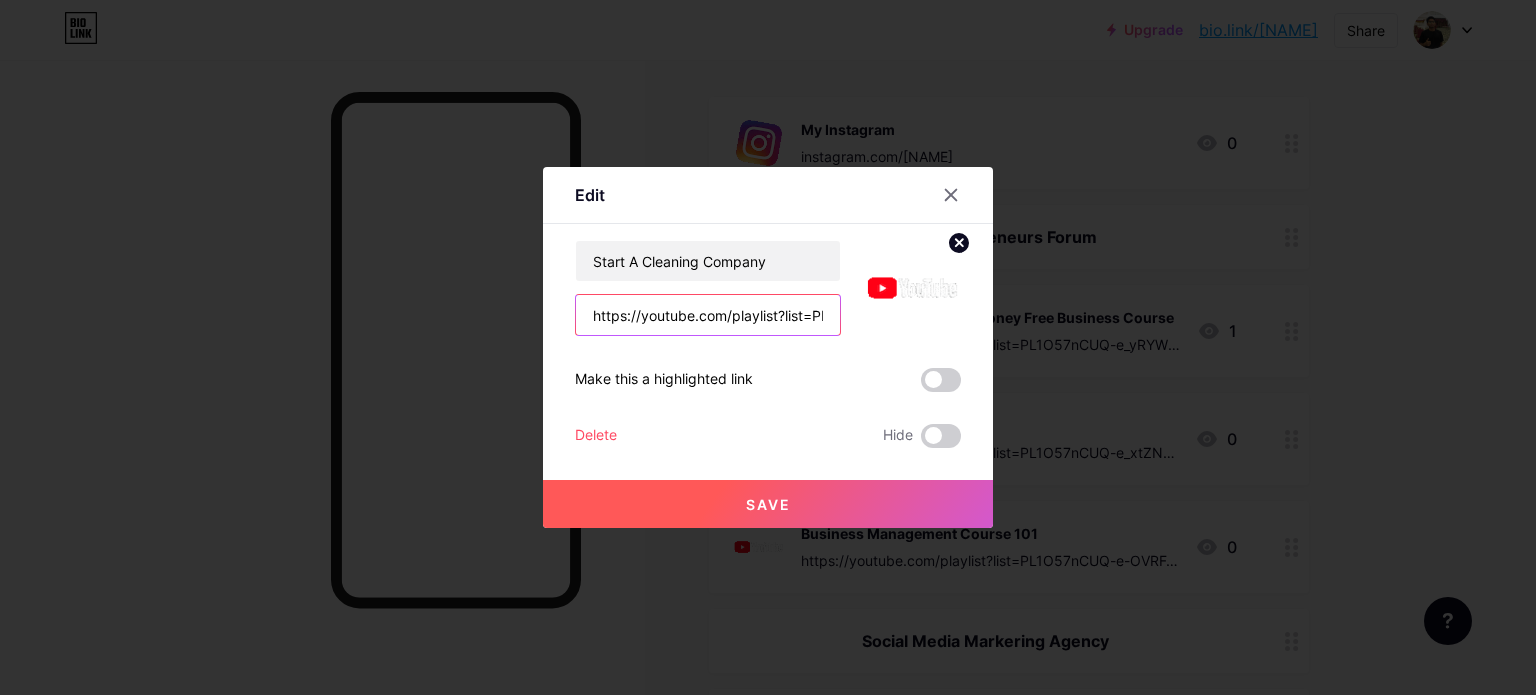 click on "https://youtube.com/playlist?list=PL1O57nCUQ-e_xtZNUF1Wb5uGl9nrIkTpK" at bounding box center (708, 315) 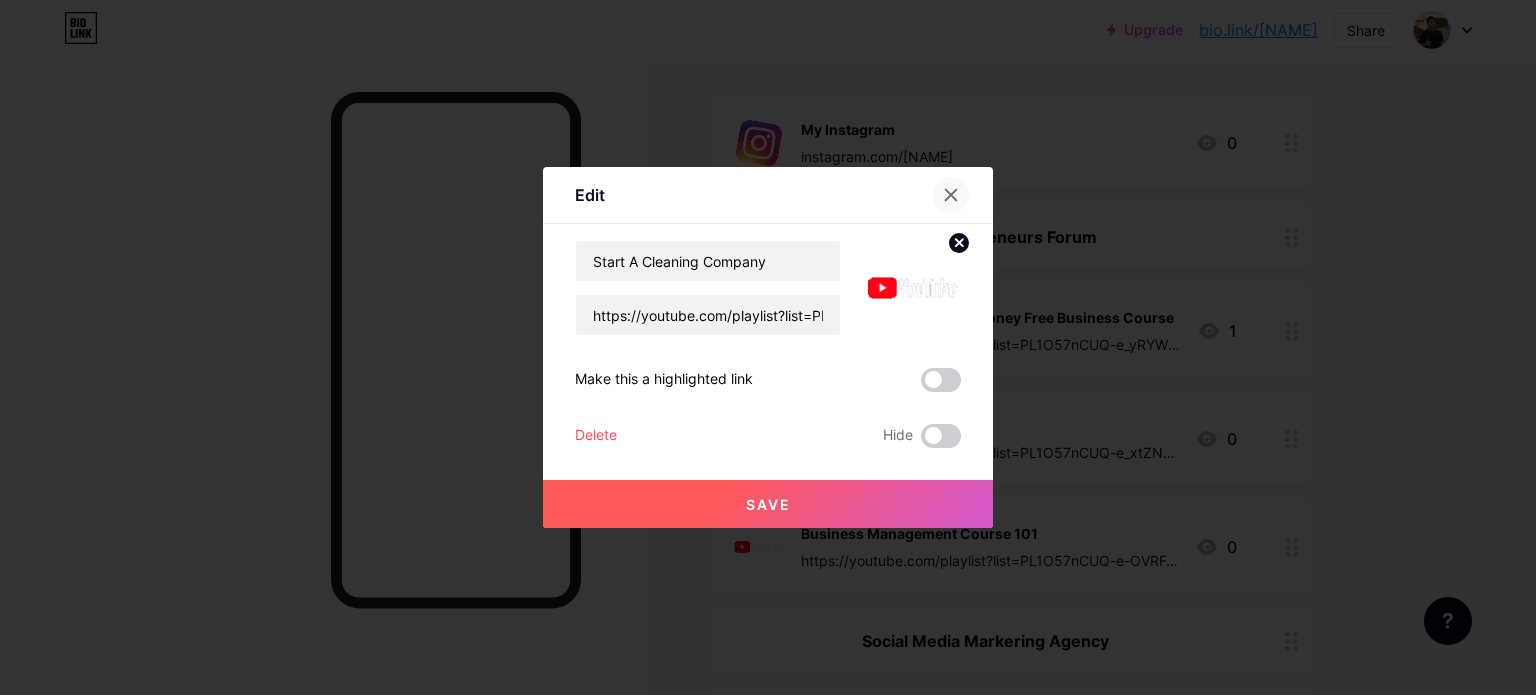 click 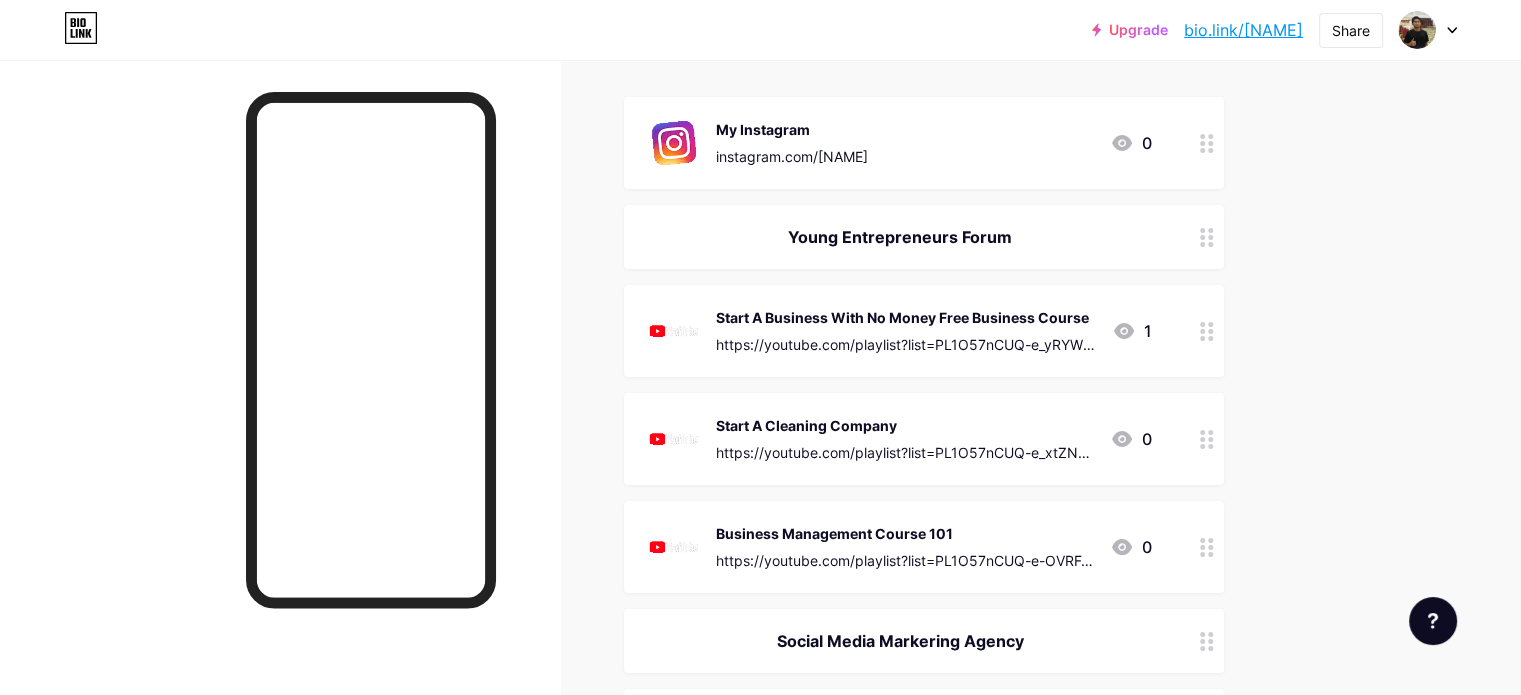 click at bounding box center (280, 407) 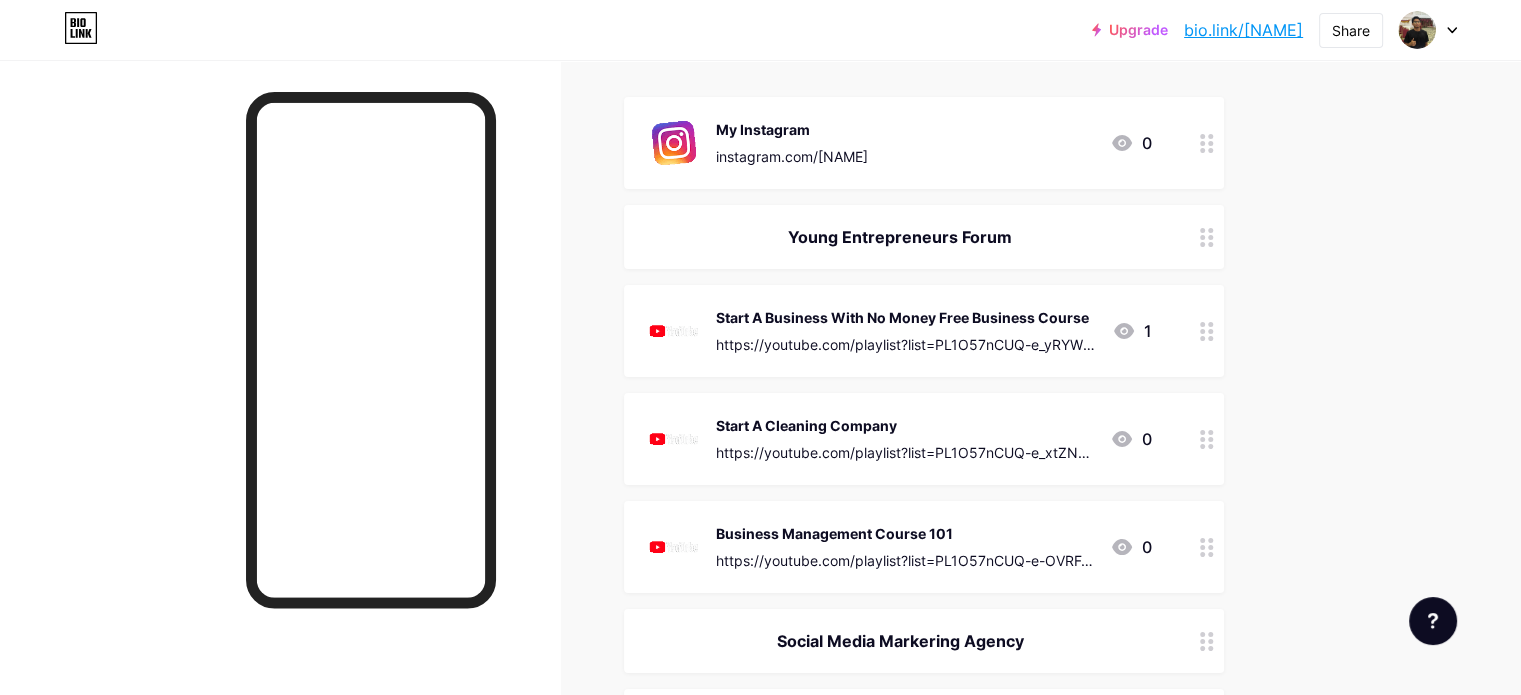click on "Start A Business With No Money Free Business Course
https://youtube.com/playlist?list=PL1O57nCUQ-e_yRYWQLiXwS9O2Gi40FYq_
1" at bounding box center (900, 331) 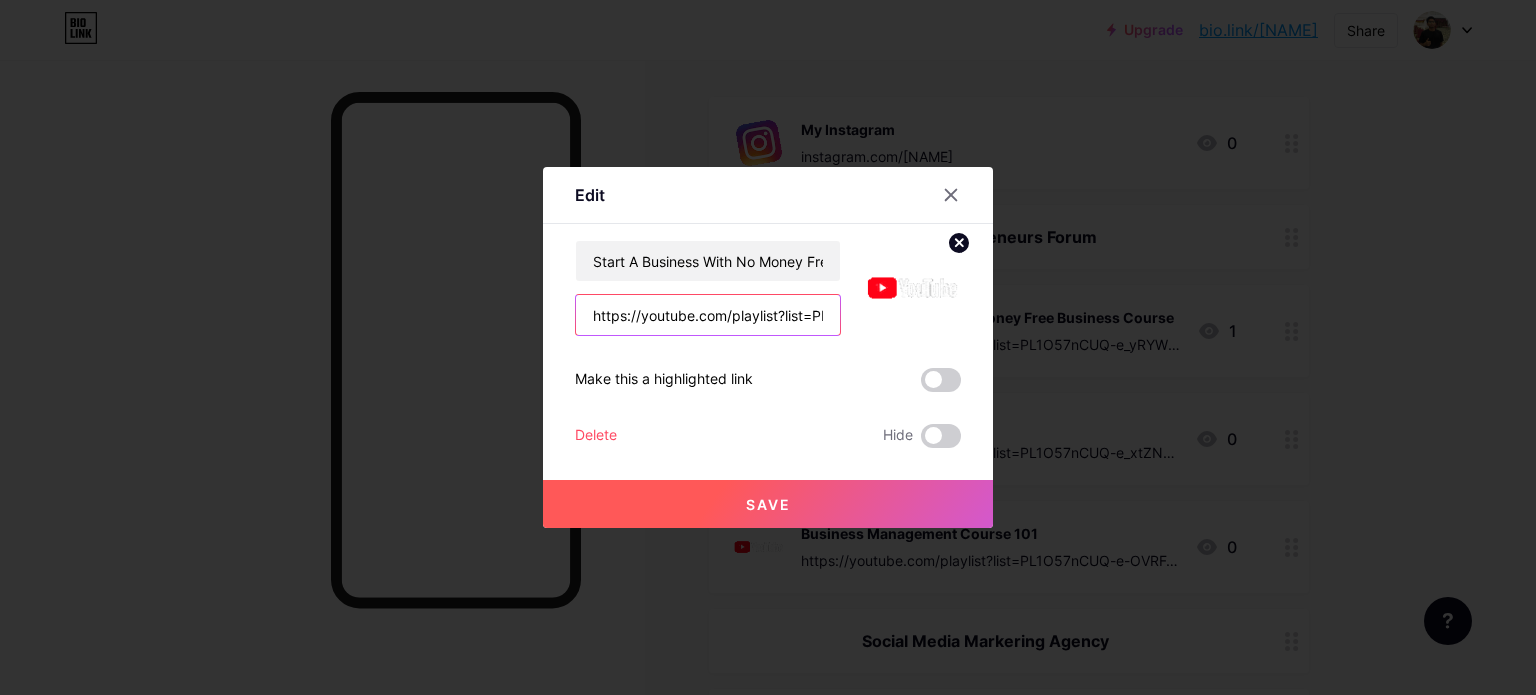click on "https://youtube.com/playlist?list=PL1O57nCUQ-e_yRYWQLiXwS9O2Gi40FYq_" at bounding box center [708, 315] 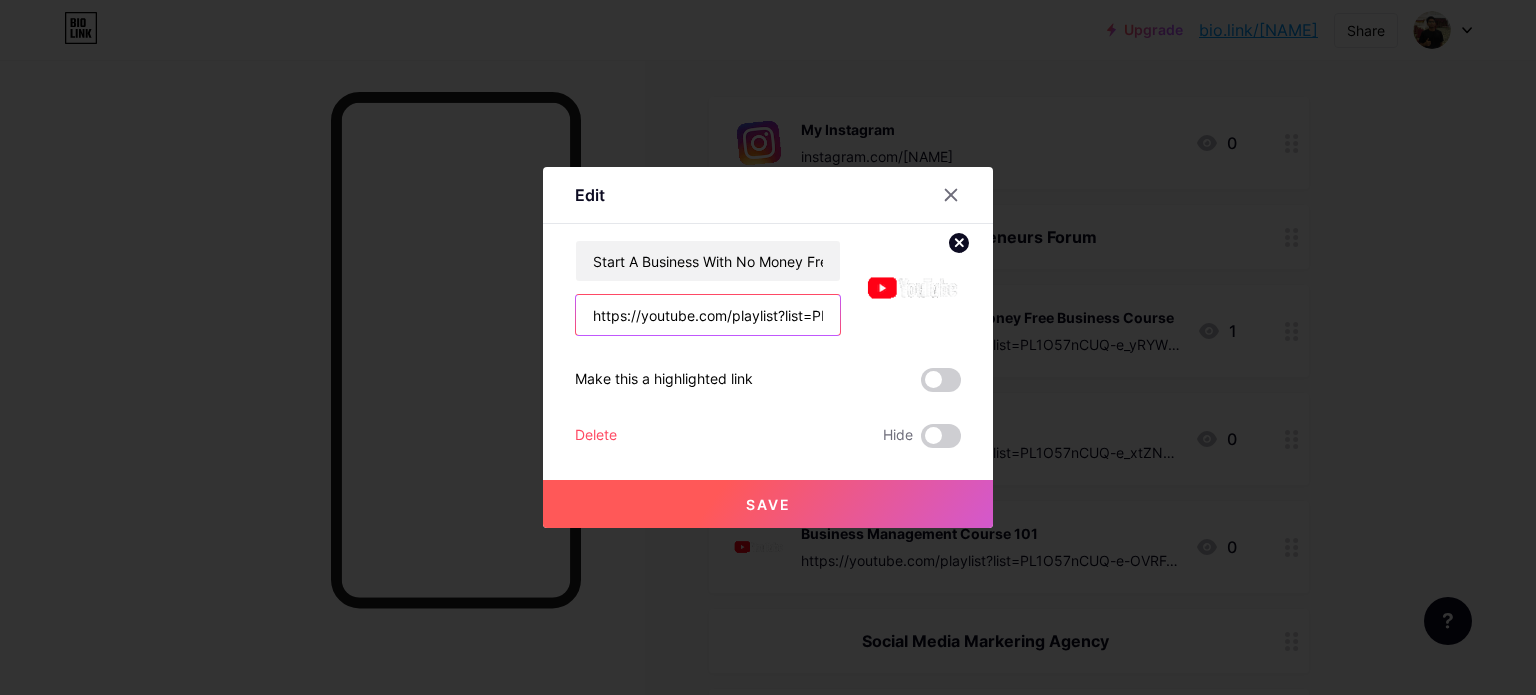 click on "https://youtube.com/playlist?list=PL1O57nCUQ-e_yRYWQLiXwS9O2Gi40FYq_" at bounding box center (708, 315) 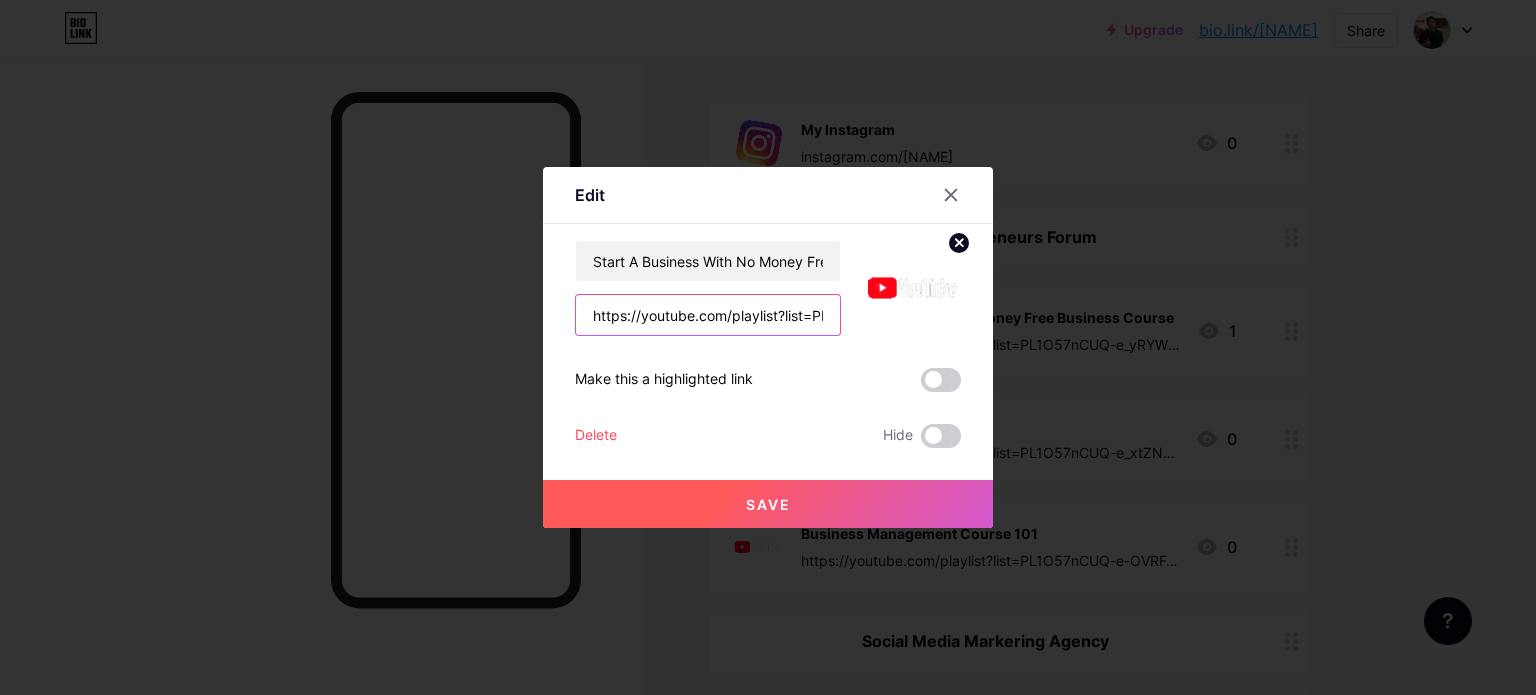 click on "https://youtube.com/playlist?list=PL1O57nCUQ-e_yRYWQLiXwS9O2Gi40FYq_" at bounding box center [708, 315] 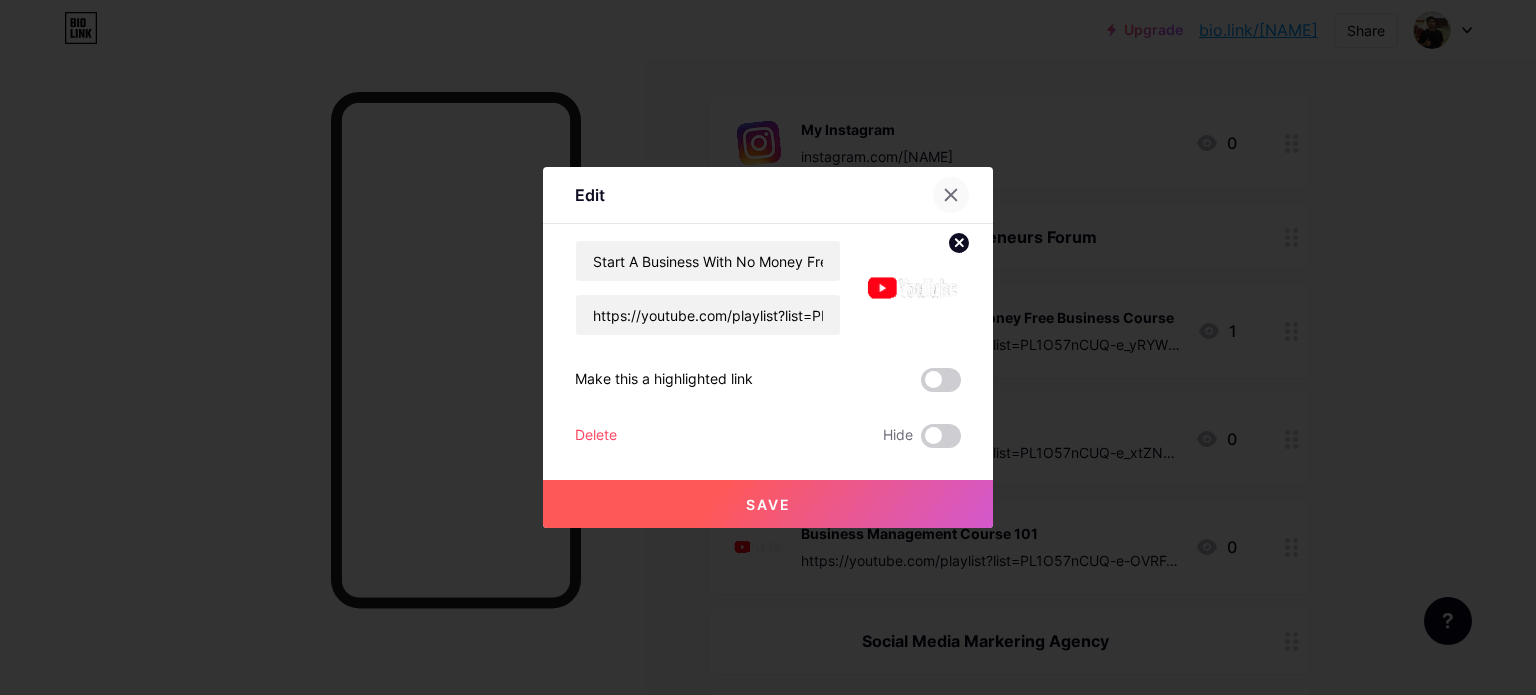 click 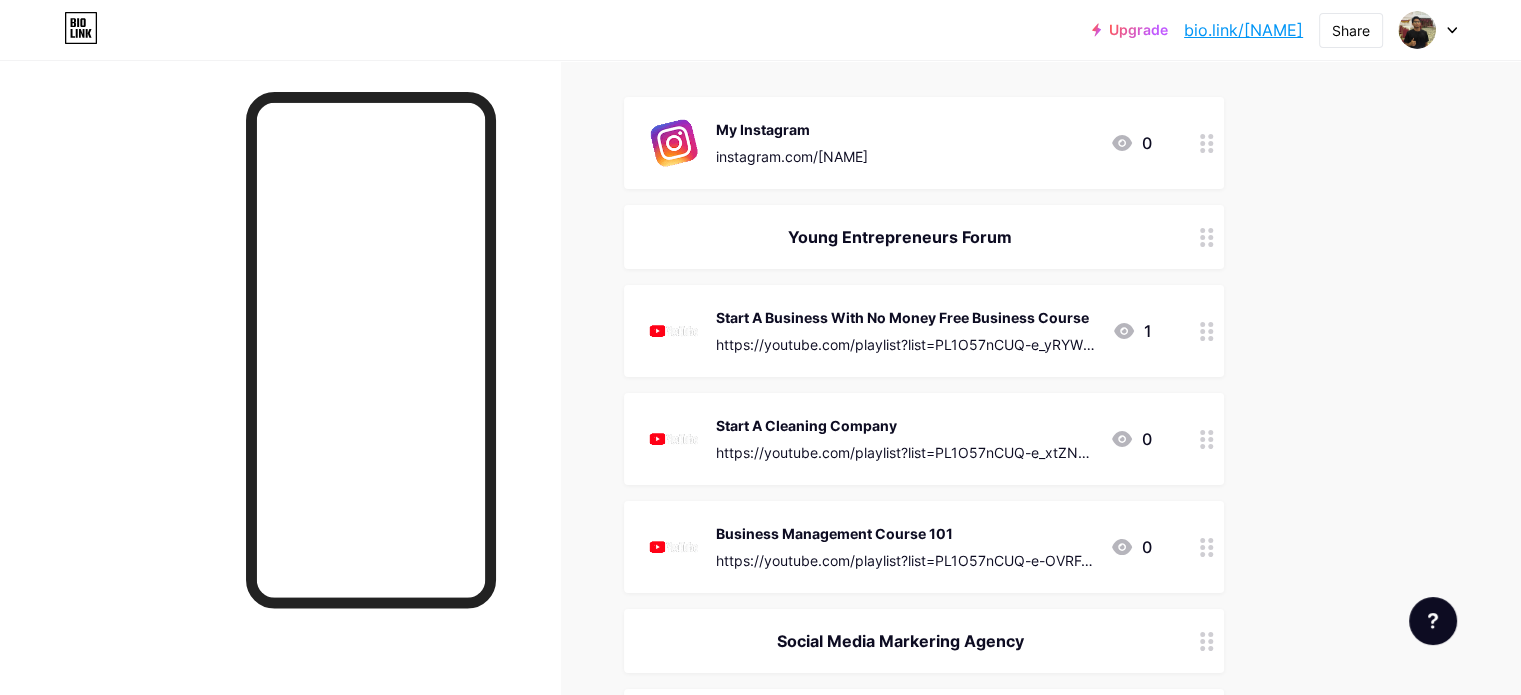 click on "Start A Cleaning Company" at bounding box center (905, 425) 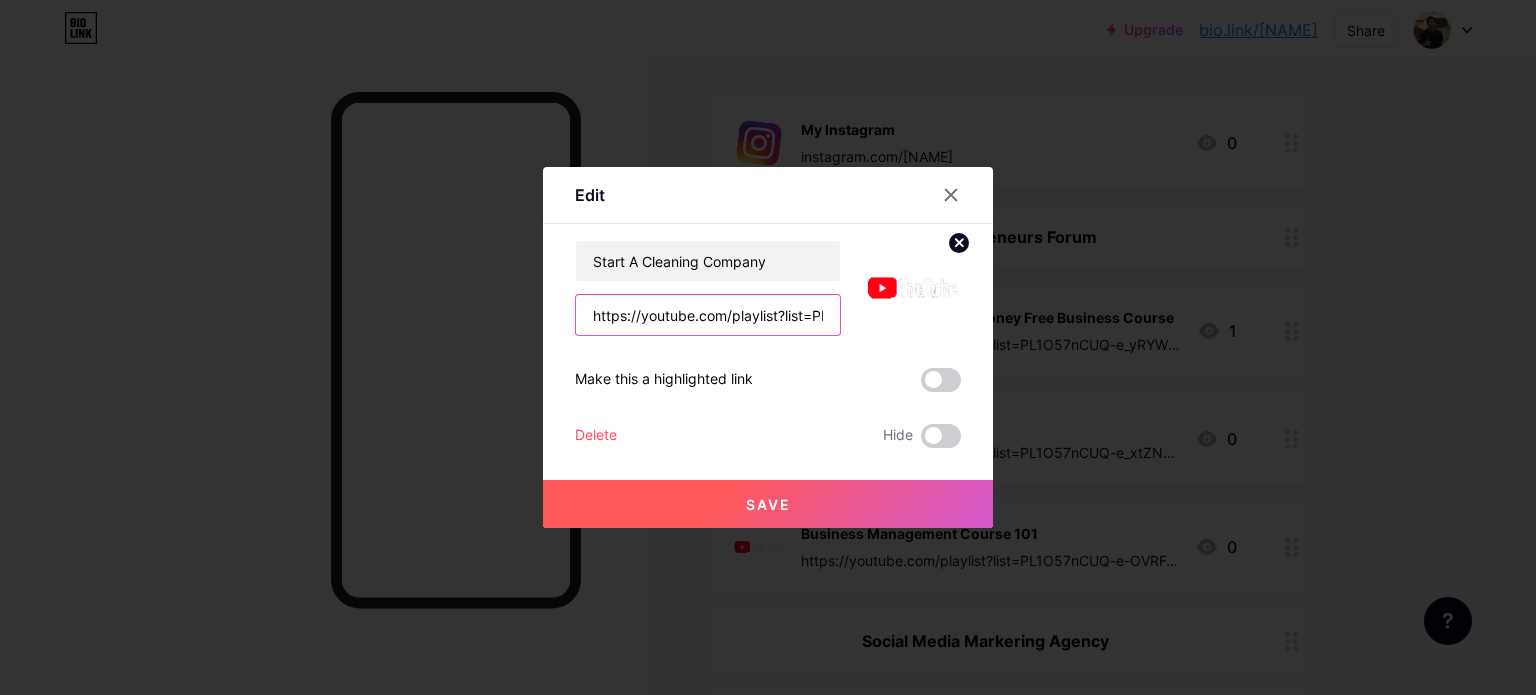click on "https://youtube.com/playlist?list=PL1O57nCUQ-e_xtZNUF1Wb5uGl9nrIkTpK" at bounding box center [708, 315] 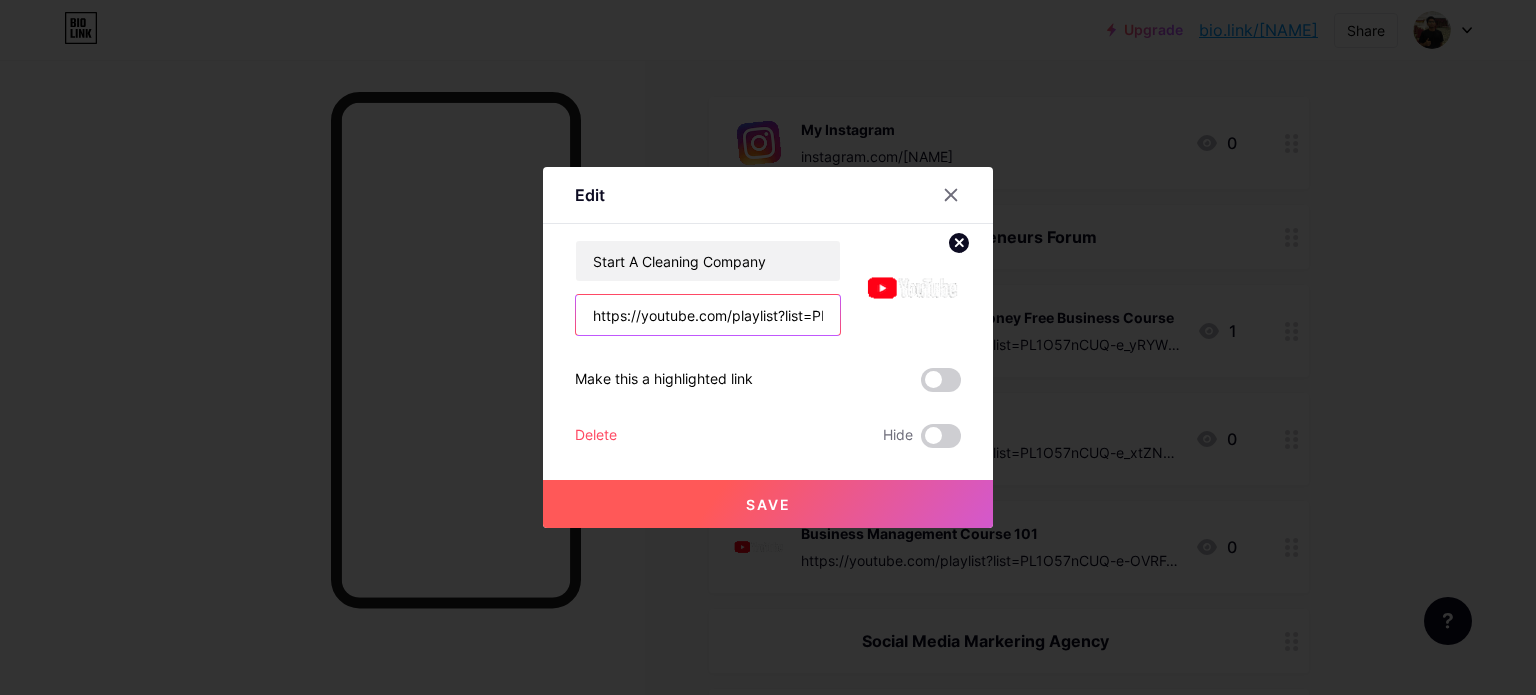 click on "https://youtube.com/playlist?list=PL1O57nCUQ-e_xtZNUF1Wb5uGl9nrIkTpK" at bounding box center (708, 315) 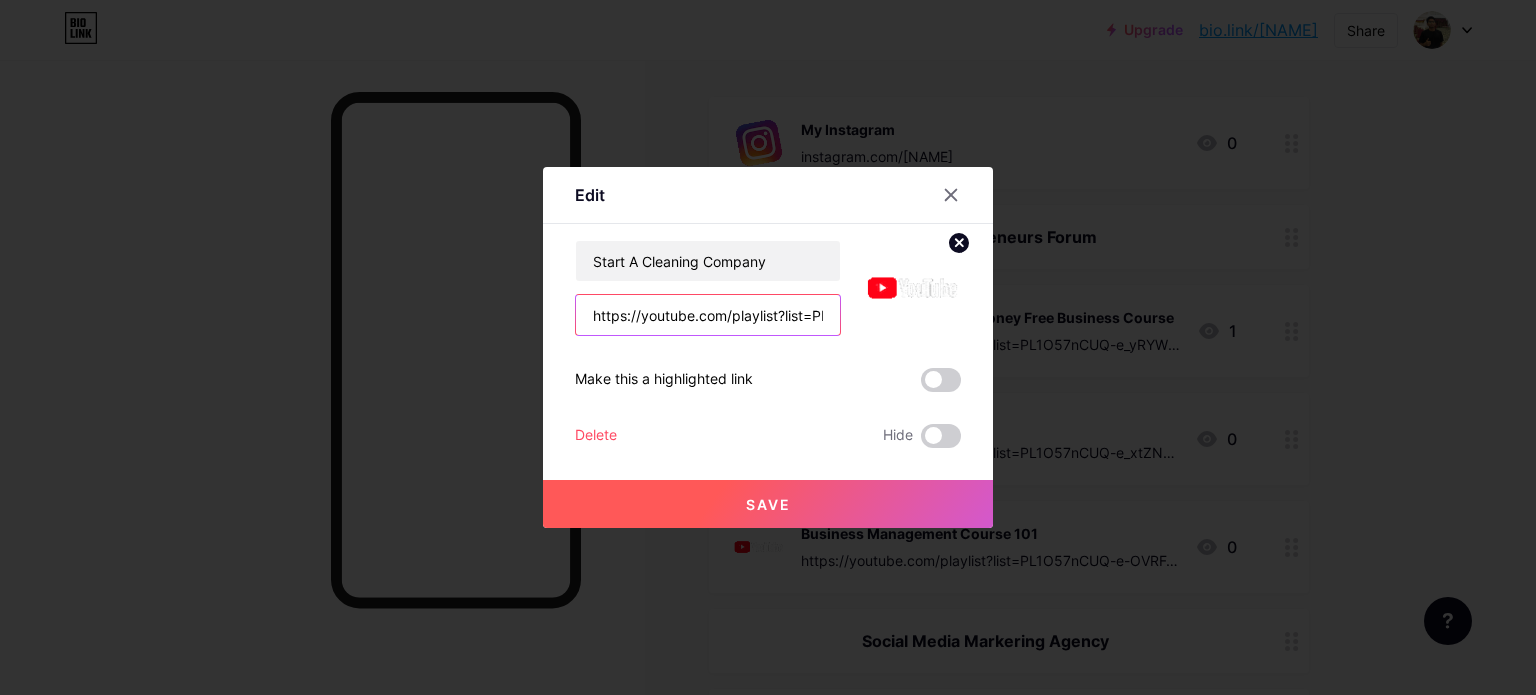 click on "https://youtube.com/playlist?list=PL1O57nCUQ-e_xtZNUF1Wb5uGl9nrIkTpK" at bounding box center [708, 315] 